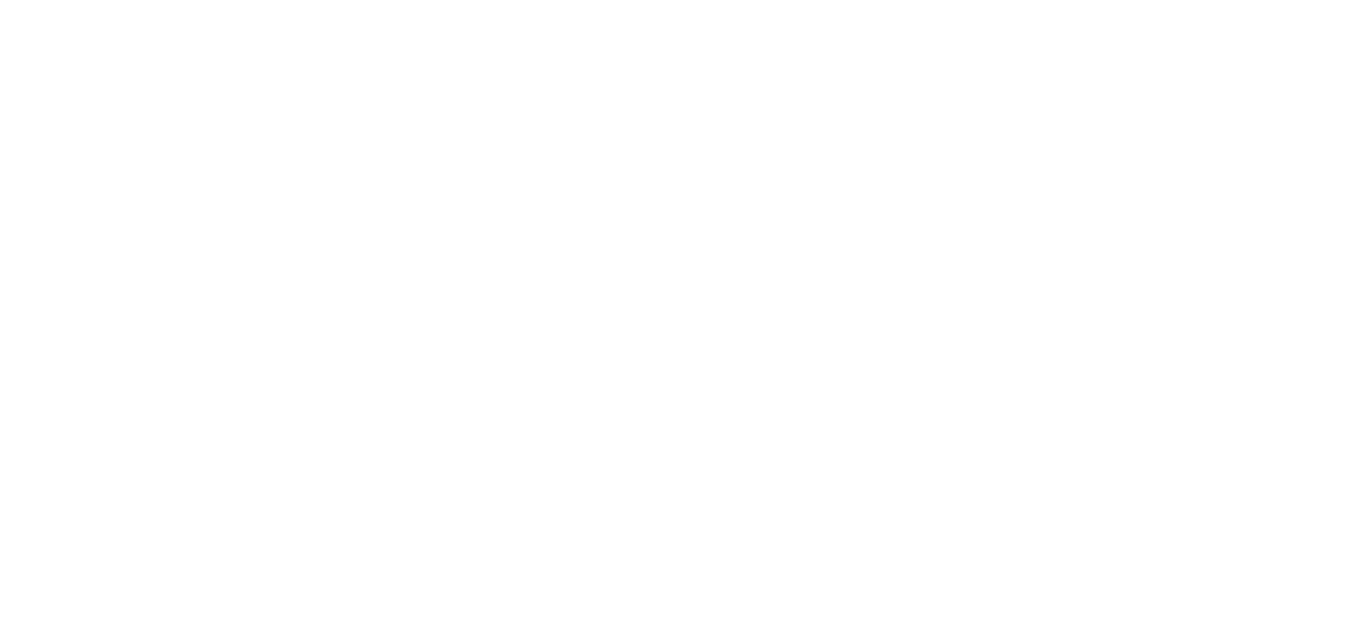 scroll, scrollTop: 0, scrollLeft: 0, axis: both 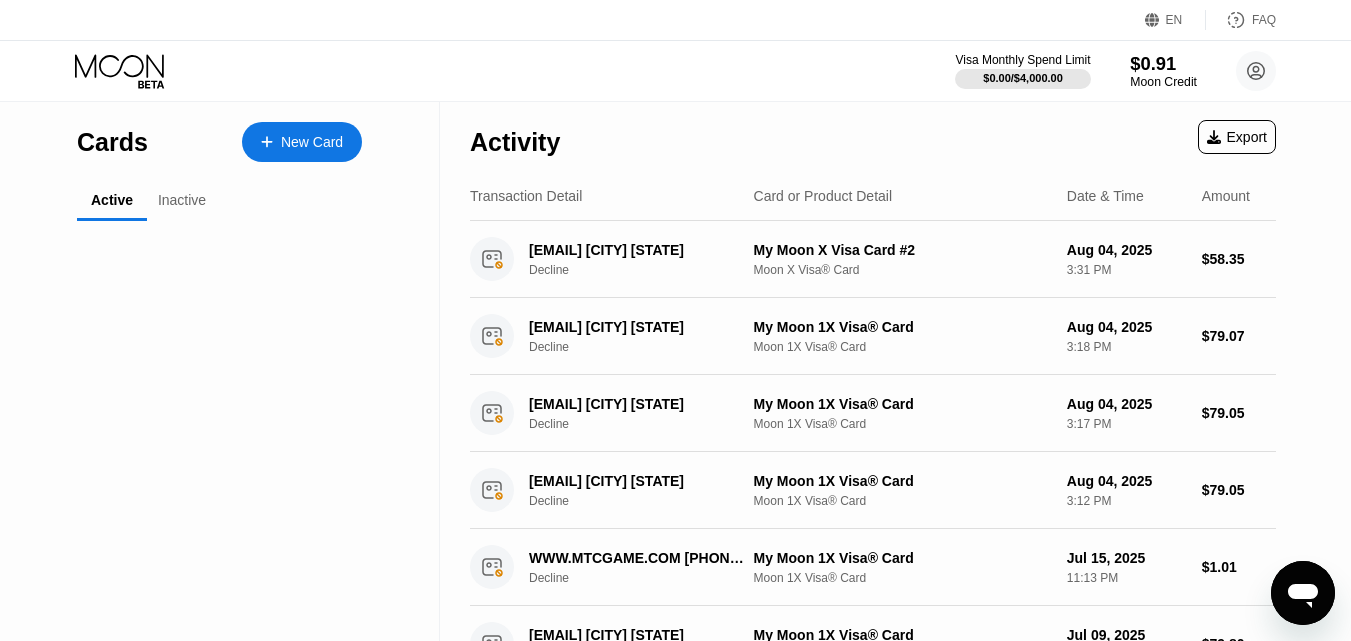 click on "Moon Credit" at bounding box center [1163, 82] 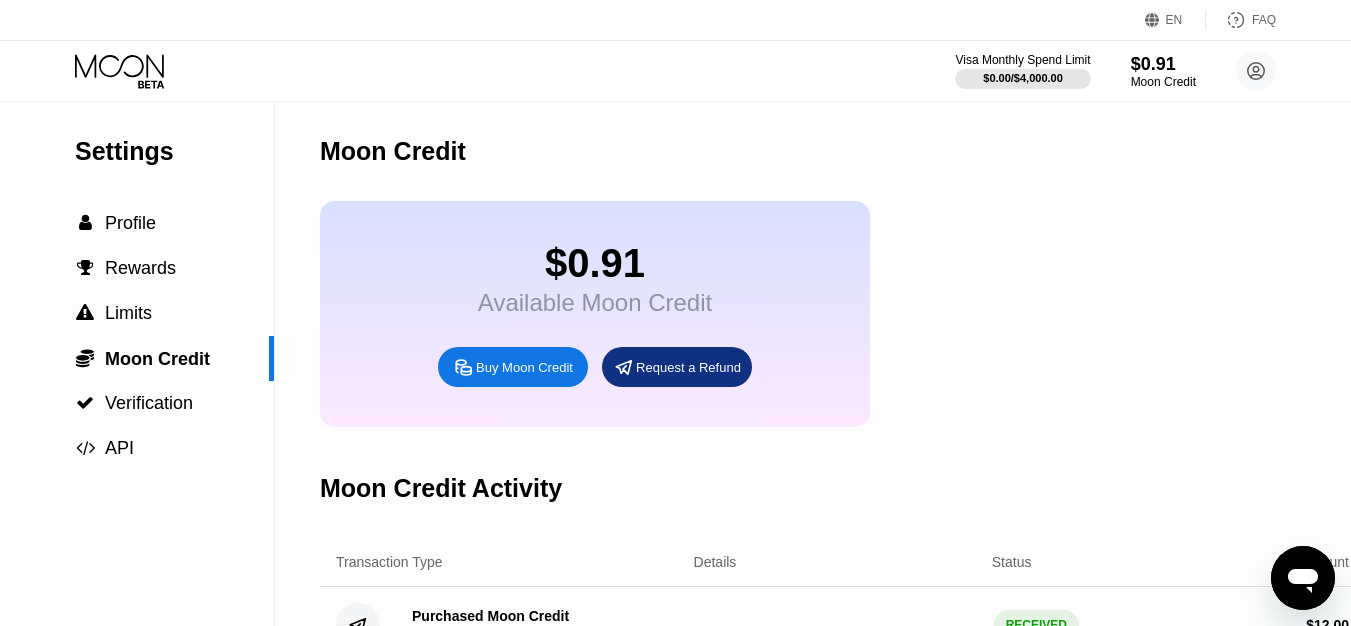 click on "Buy Moon Credit" at bounding box center (524, 367) 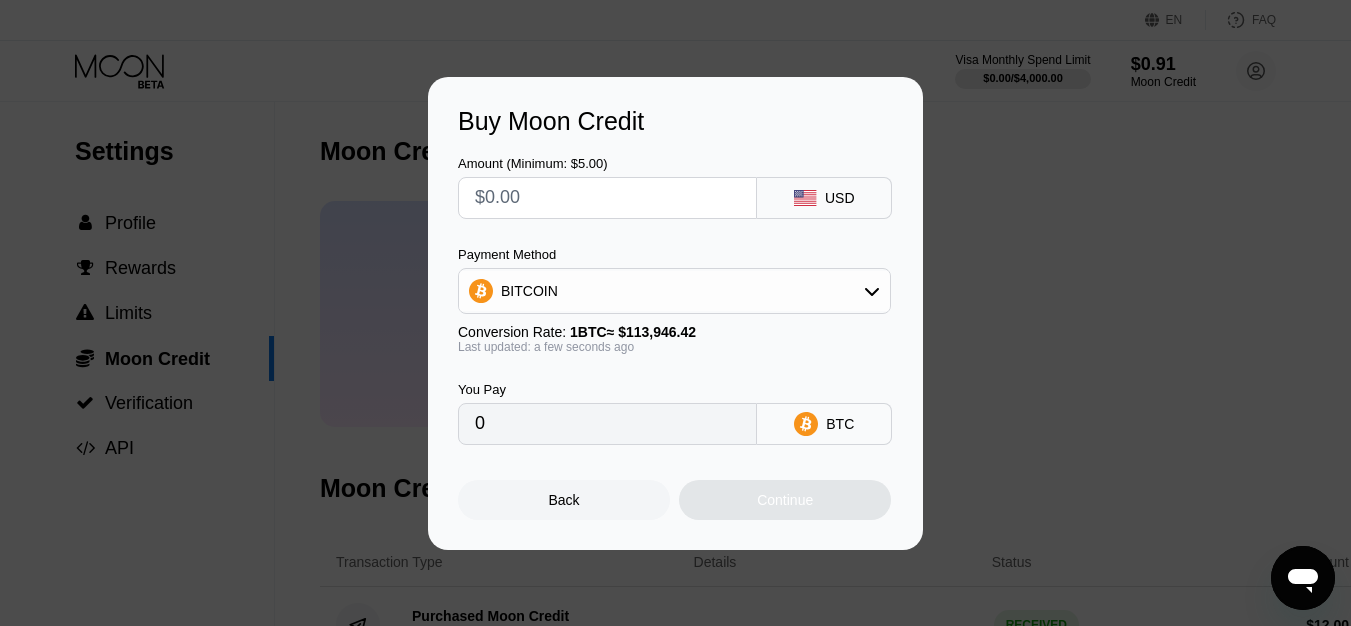 click at bounding box center [607, 198] 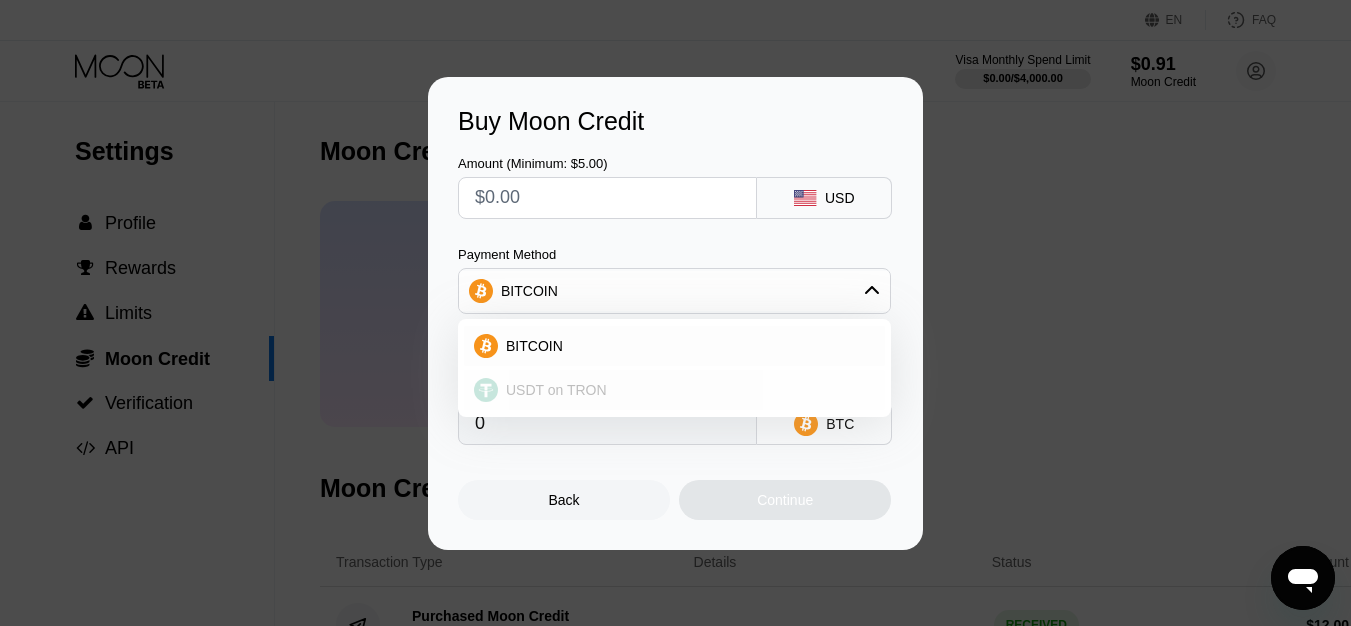 click on "USDT on TRON" at bounding box center (686, 390) 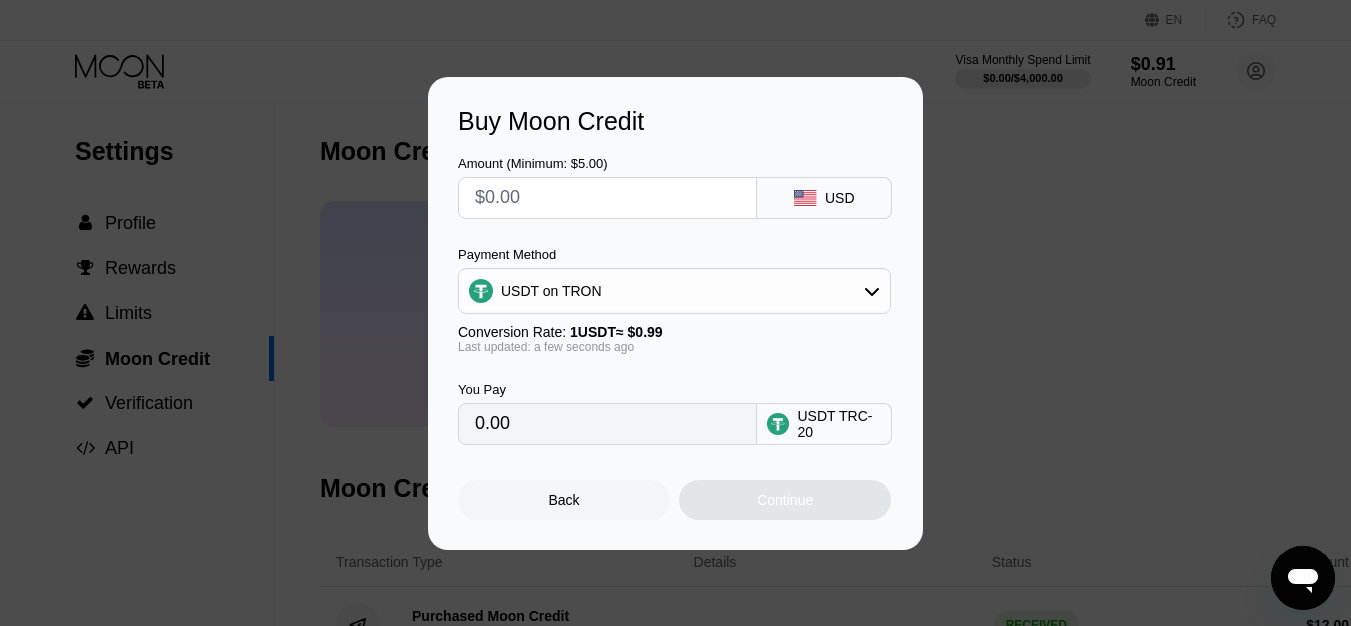type on "0.00" 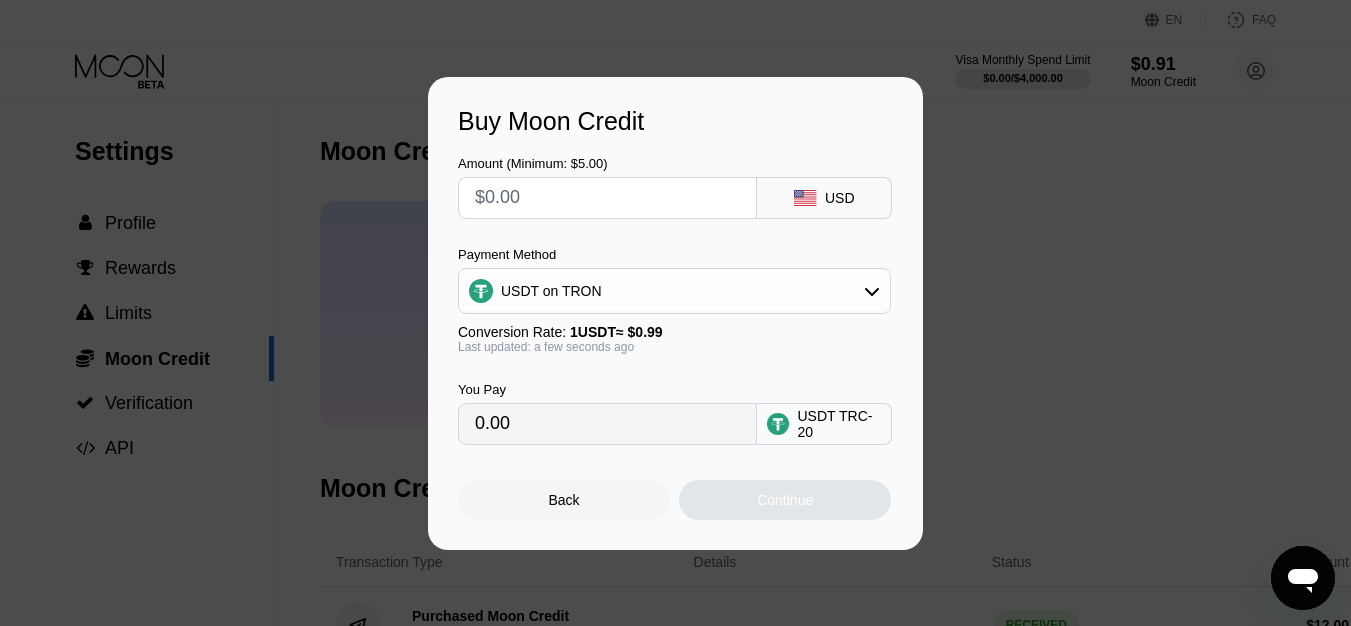 type on "$5" 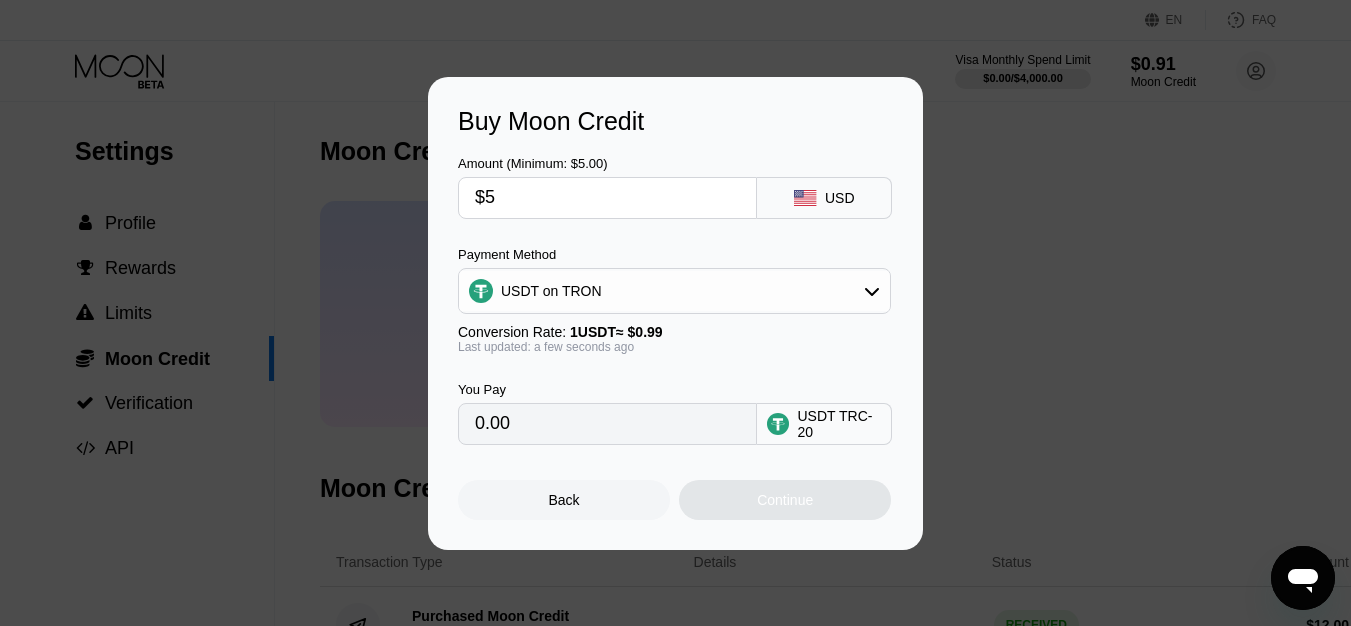 type on "5.05" 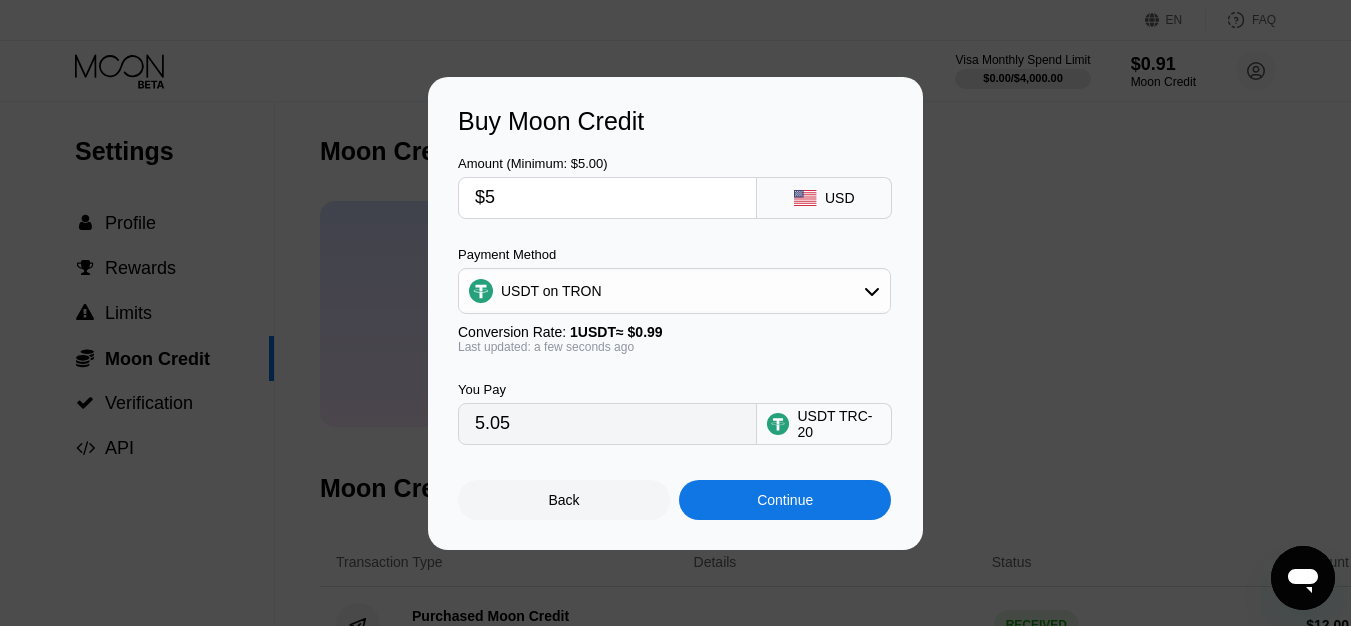 type on "$5" 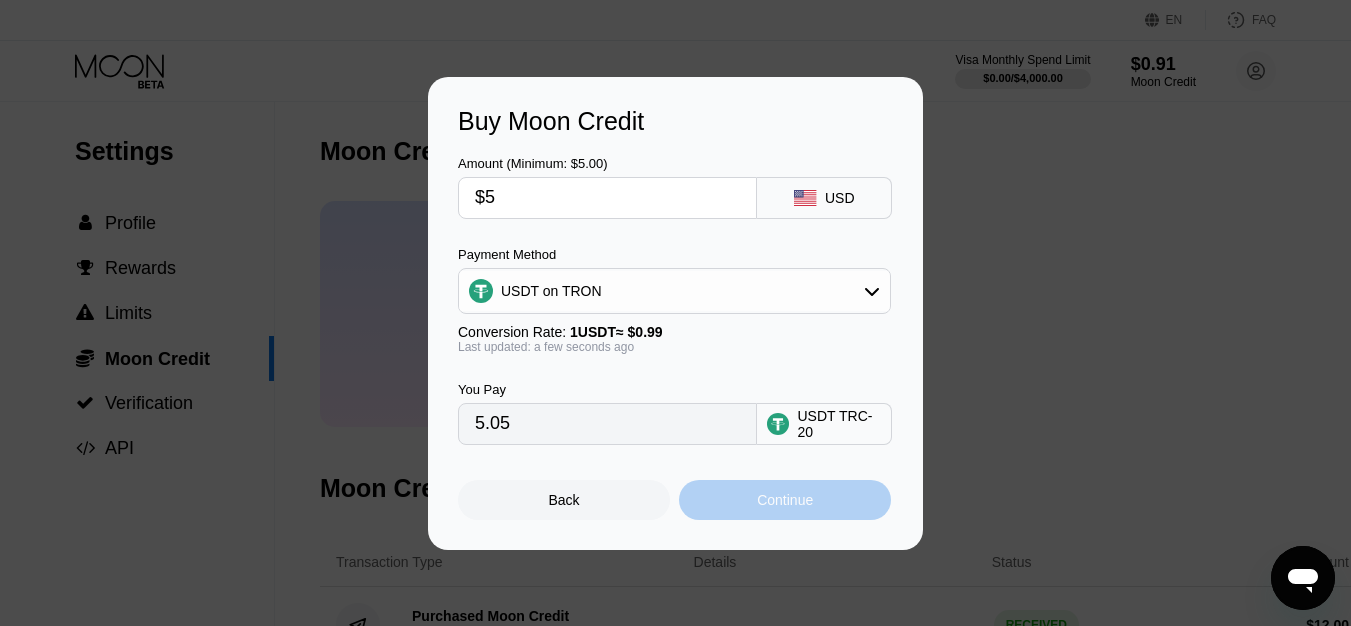 click on "Continue" at bounding box center [785, 500] 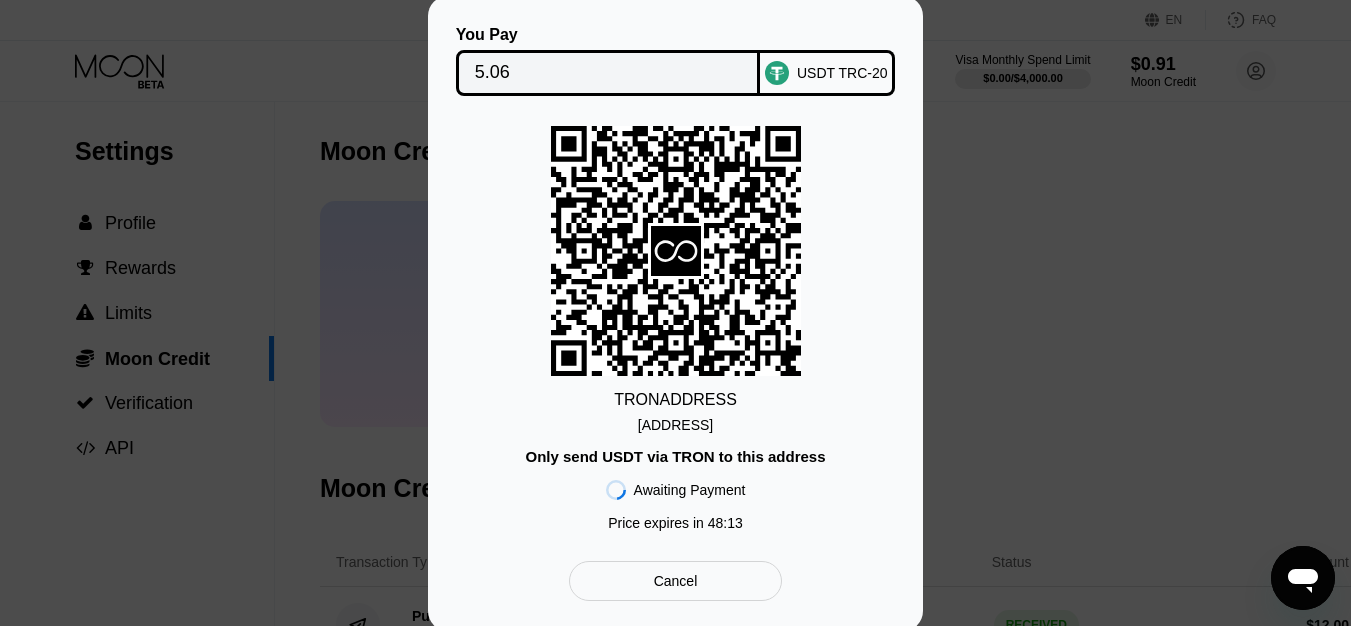 click on "You Pay 5.06 USDT TRC-20 TRON  ADDRESS TU4m6UpaPazPz4W...iiiVHMWsjp59VCA Only send USDT via TRON to this address Awaiting Payment Price expires in   48 : 13 Cancel" at bounding box center [675, 313] 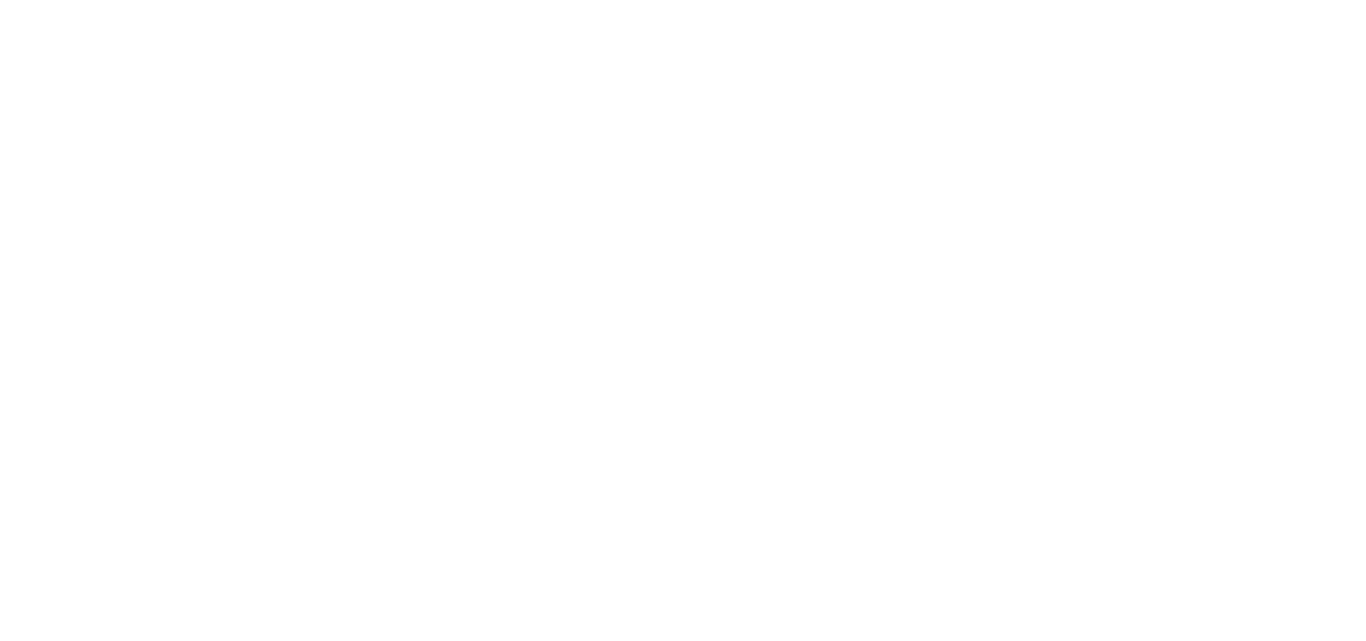 scroll, scrollTop: 0, scrollLeft: 0, axis: both 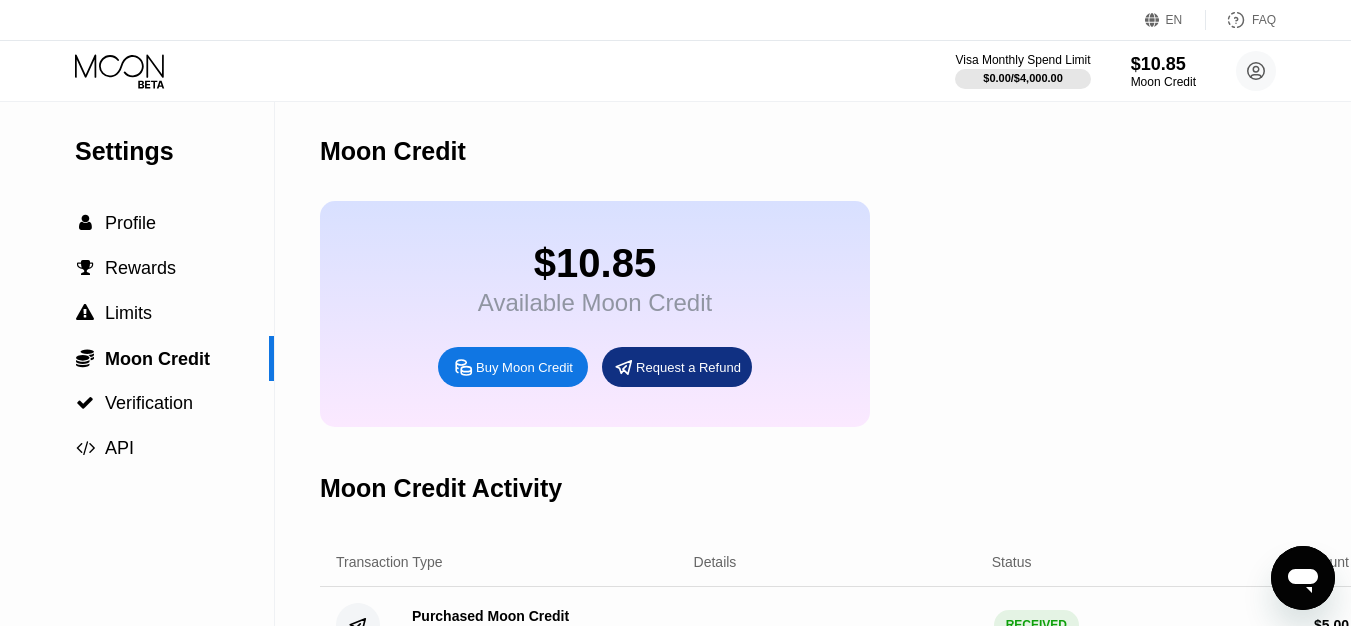 click 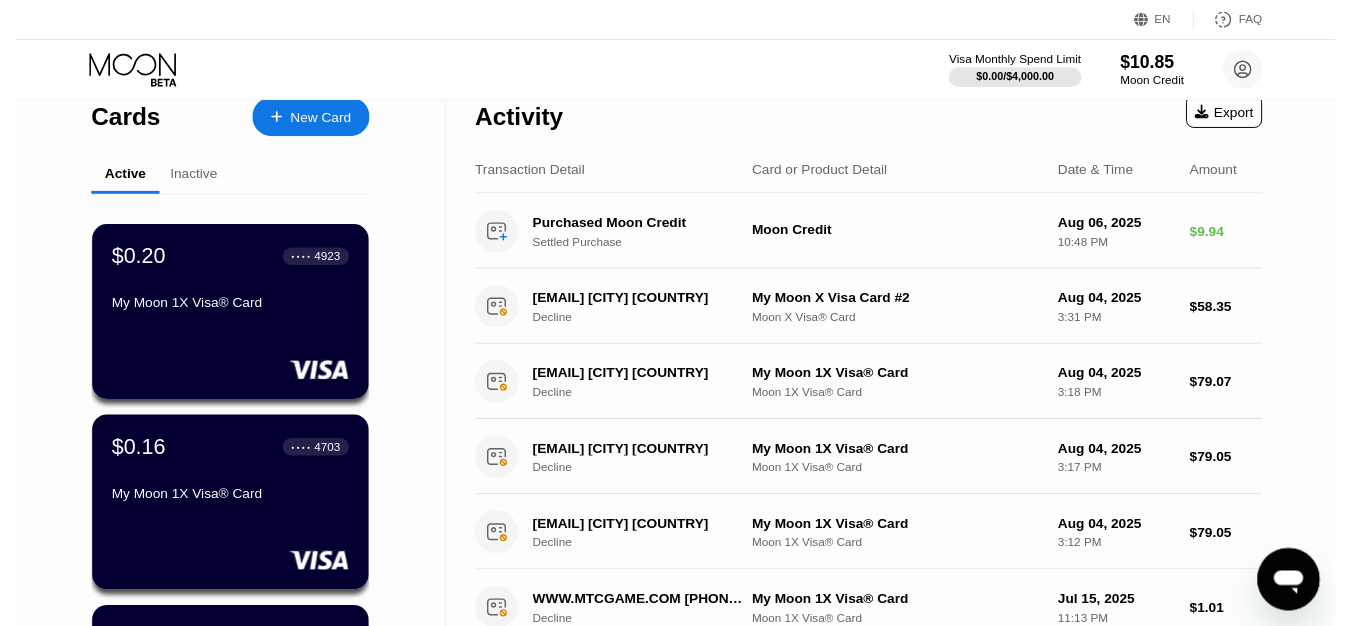scroll, scrollTop: 0, scrollLeft: 0, axis: both 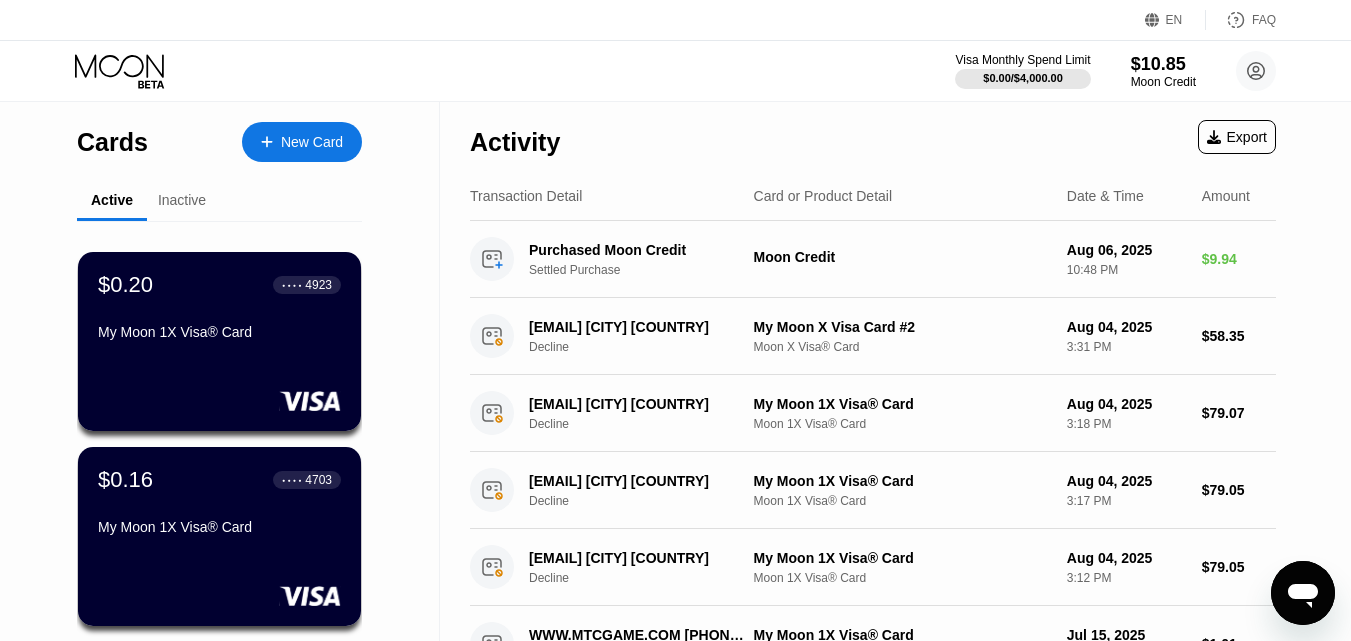 click on "New Card" at bounding box center [312, 142] 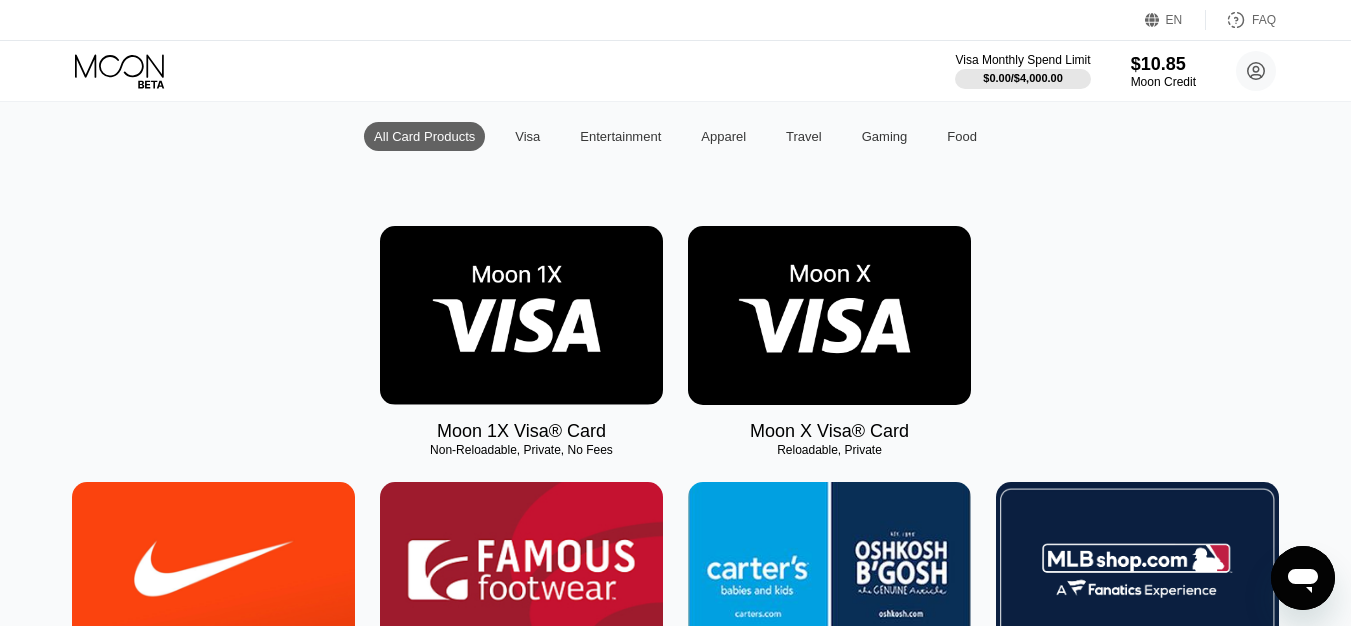 scroll, scrollTop: 200, scrollLeft: 0, axis: vertical 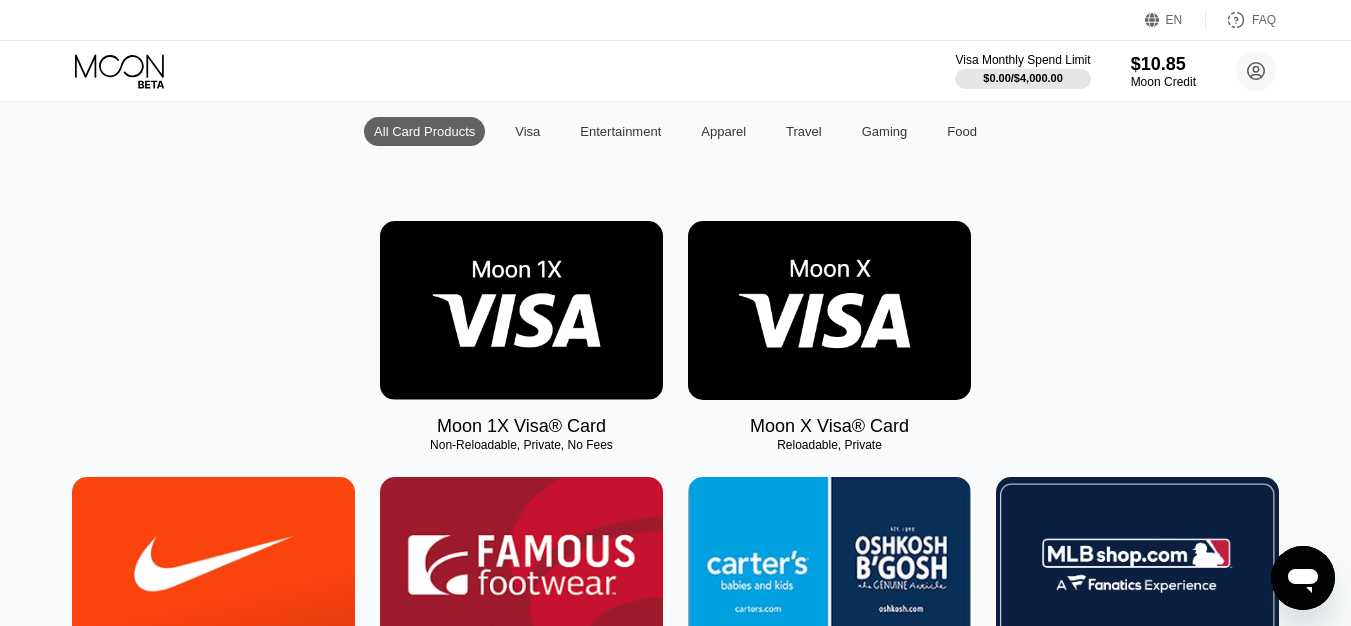 click at bounding box center [521, 310] 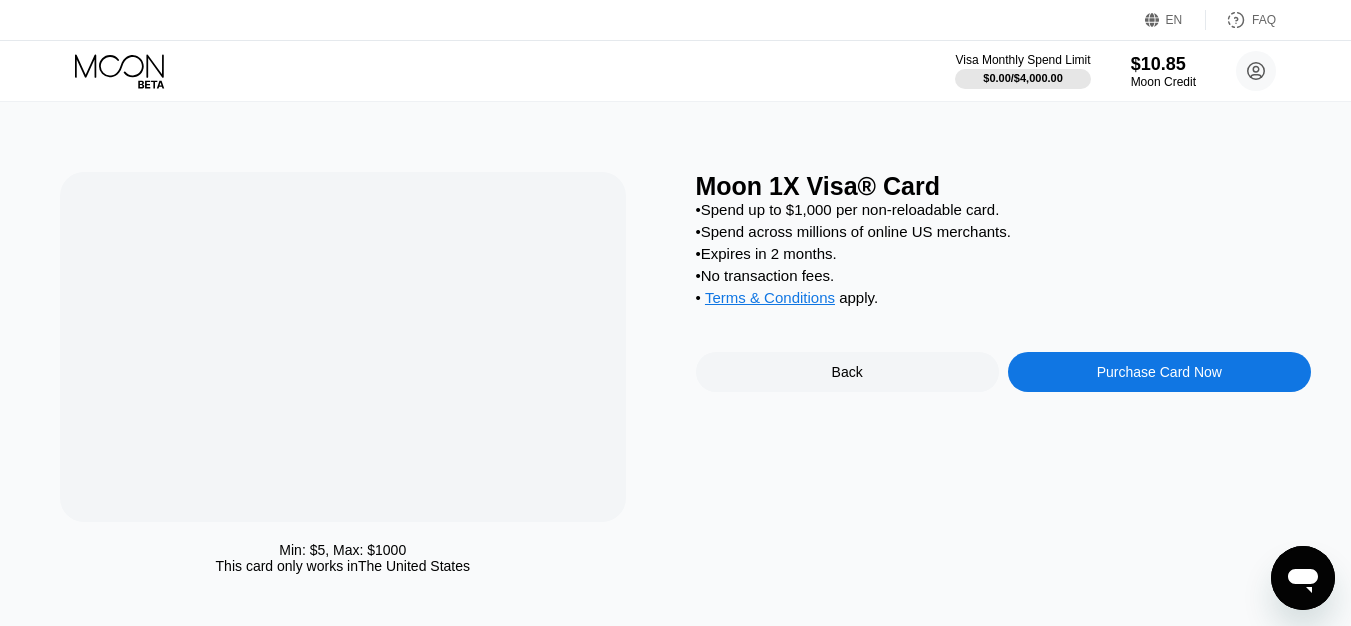 scroll, scrollTop: 0, scrollLeft: 0, axis: both 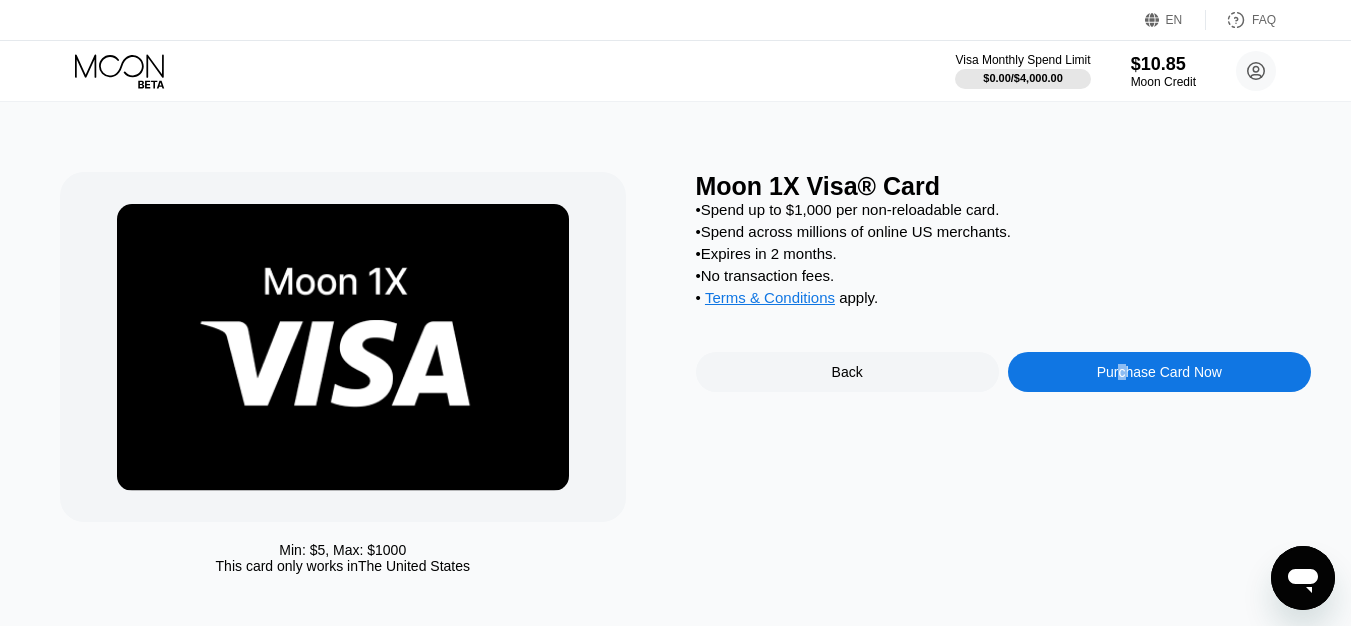 click on "Purchase Card Now" at bounding box center (1159, 372) 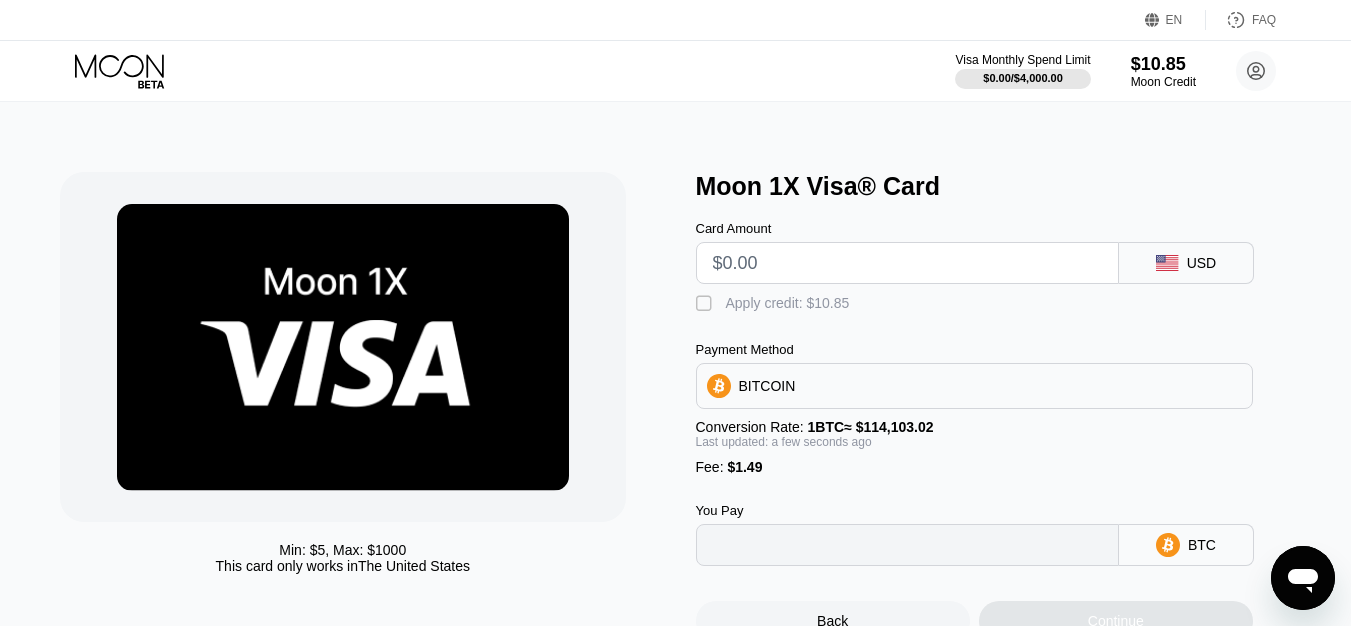 type on "0" 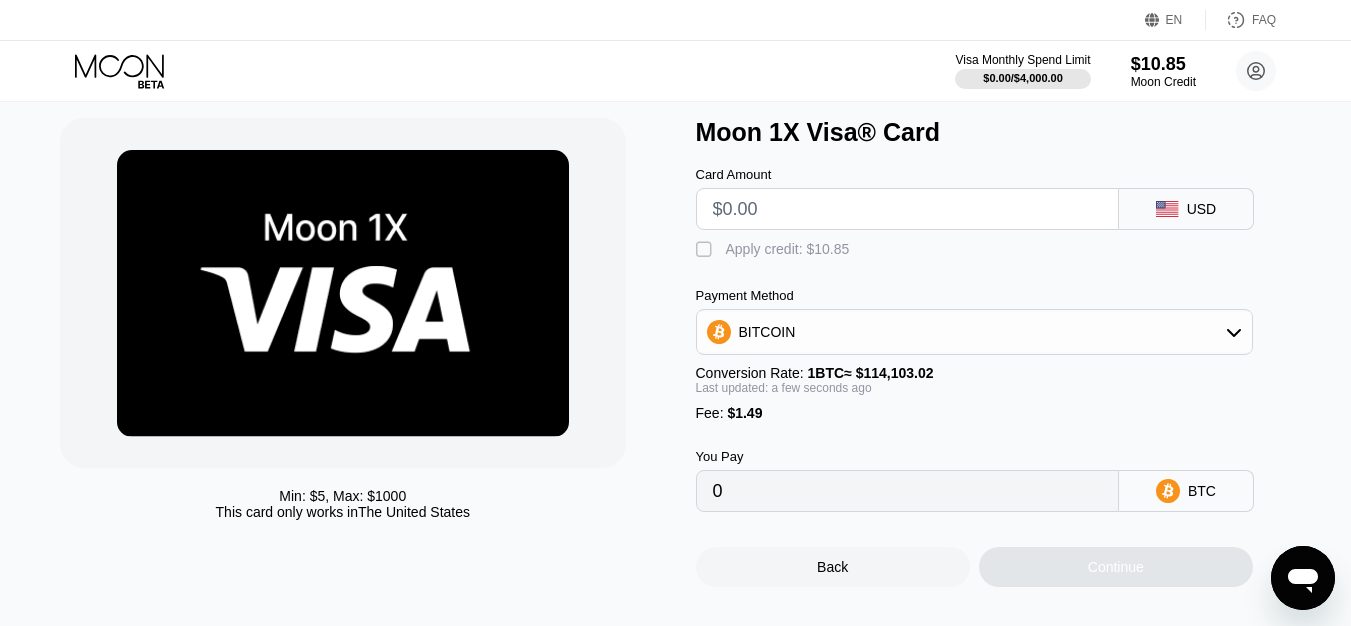scroll, scrollTop: 133, scrollLeft: 0, axis: vertical 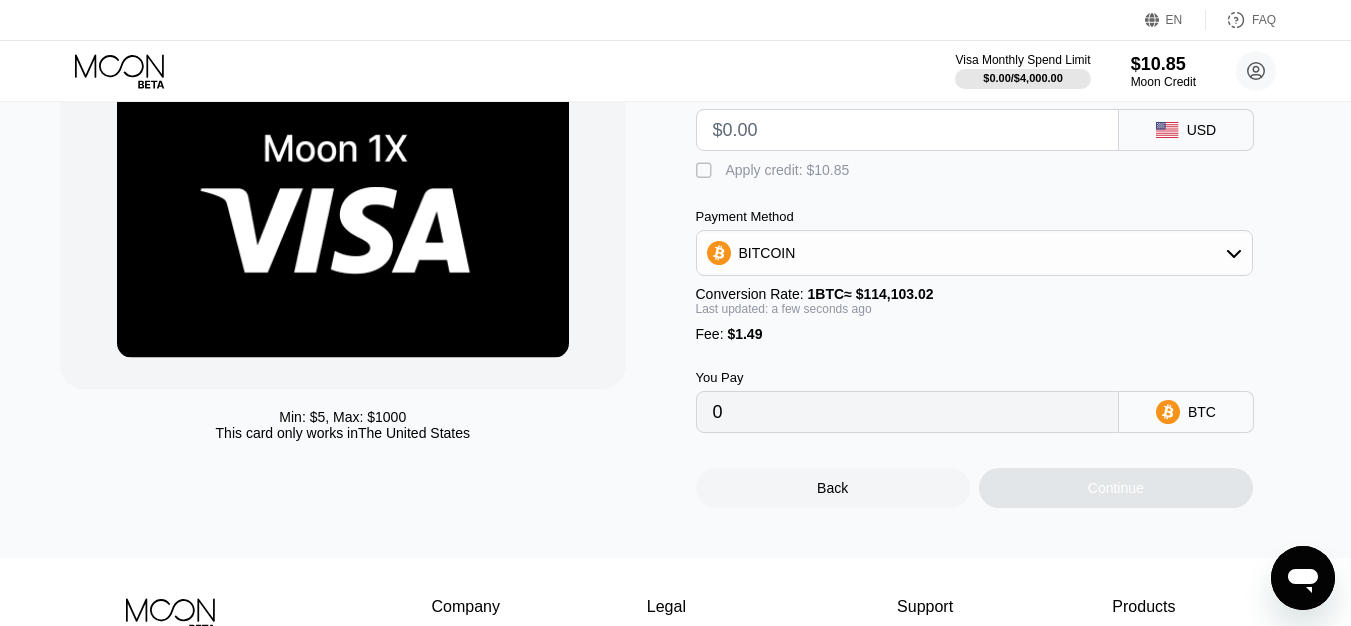 click on "Apply credit: $10.85" at bounding box center [788, 170] 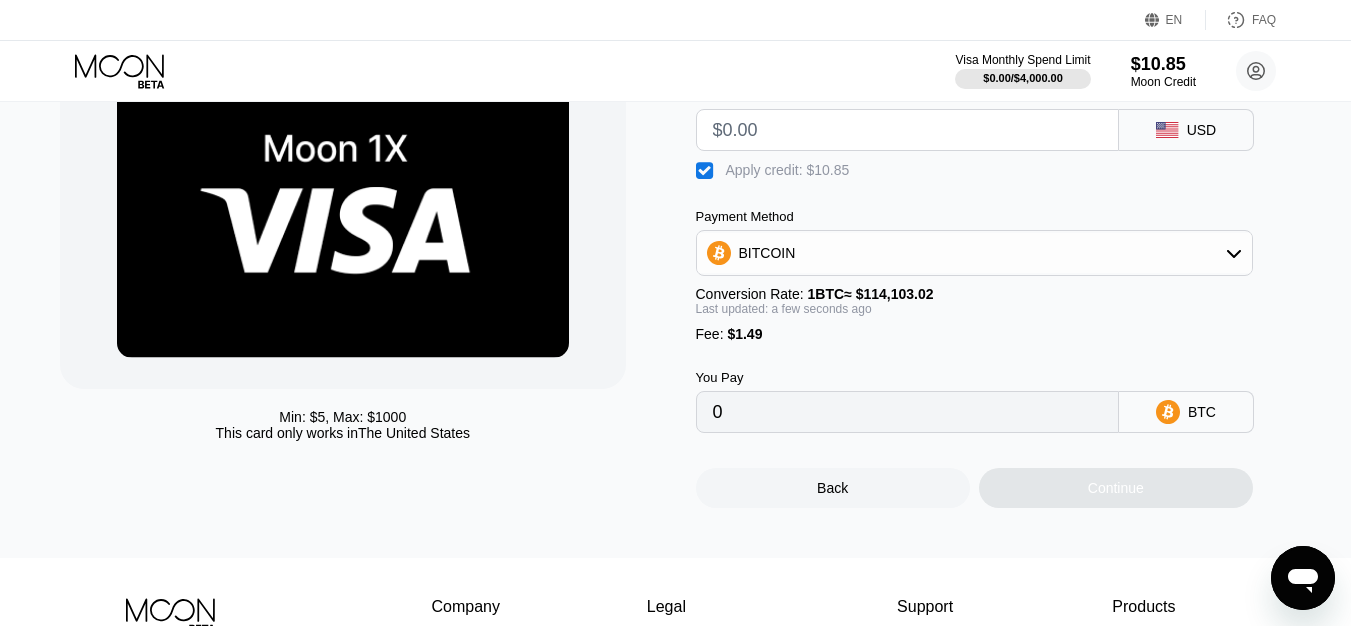 click at bounding box center [907, 130] 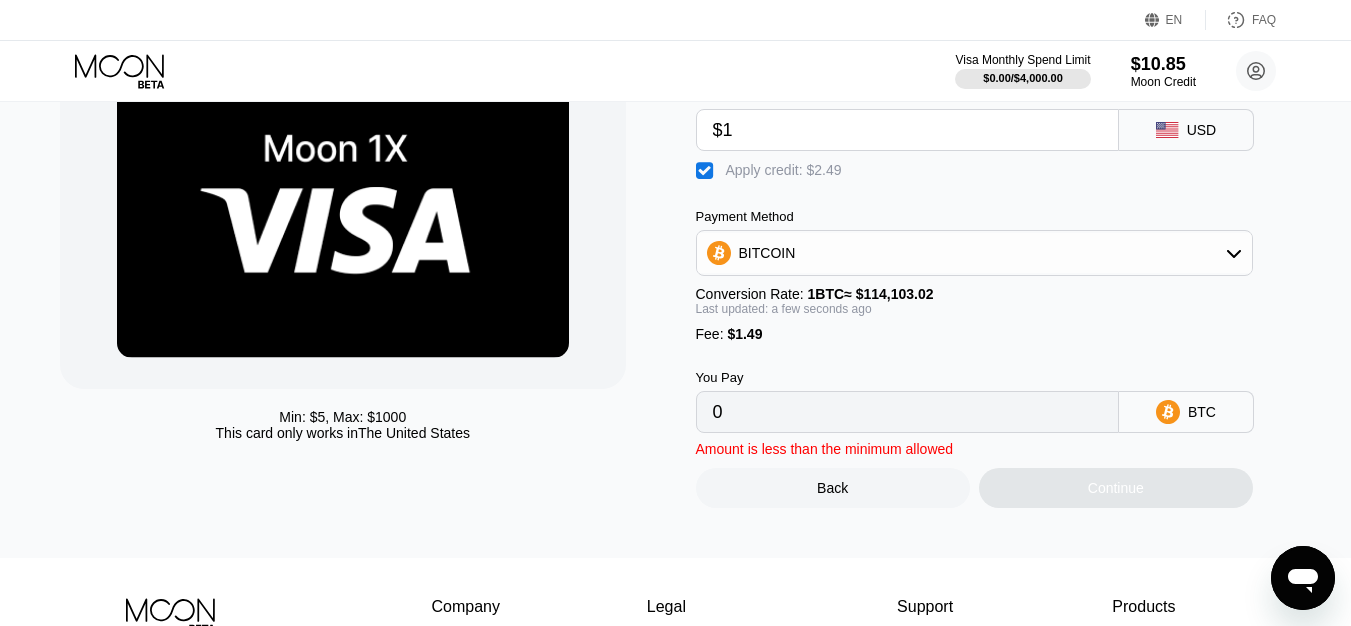 type on "$10" 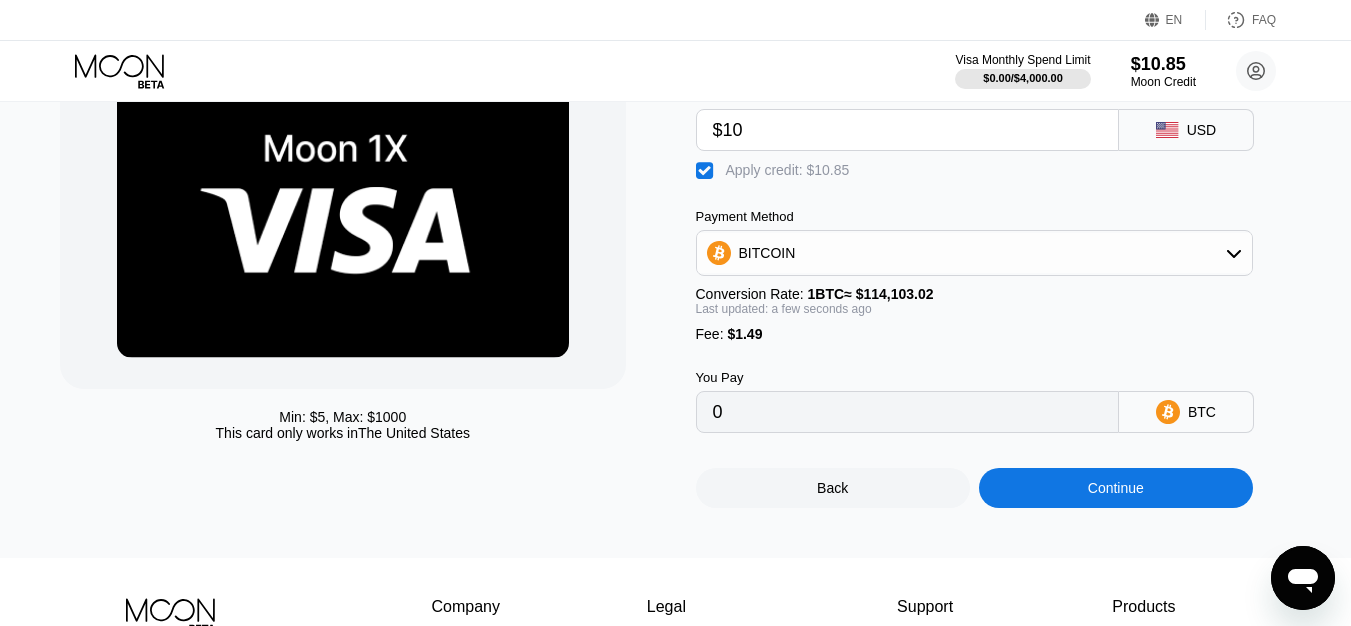 type on "0.00000561" 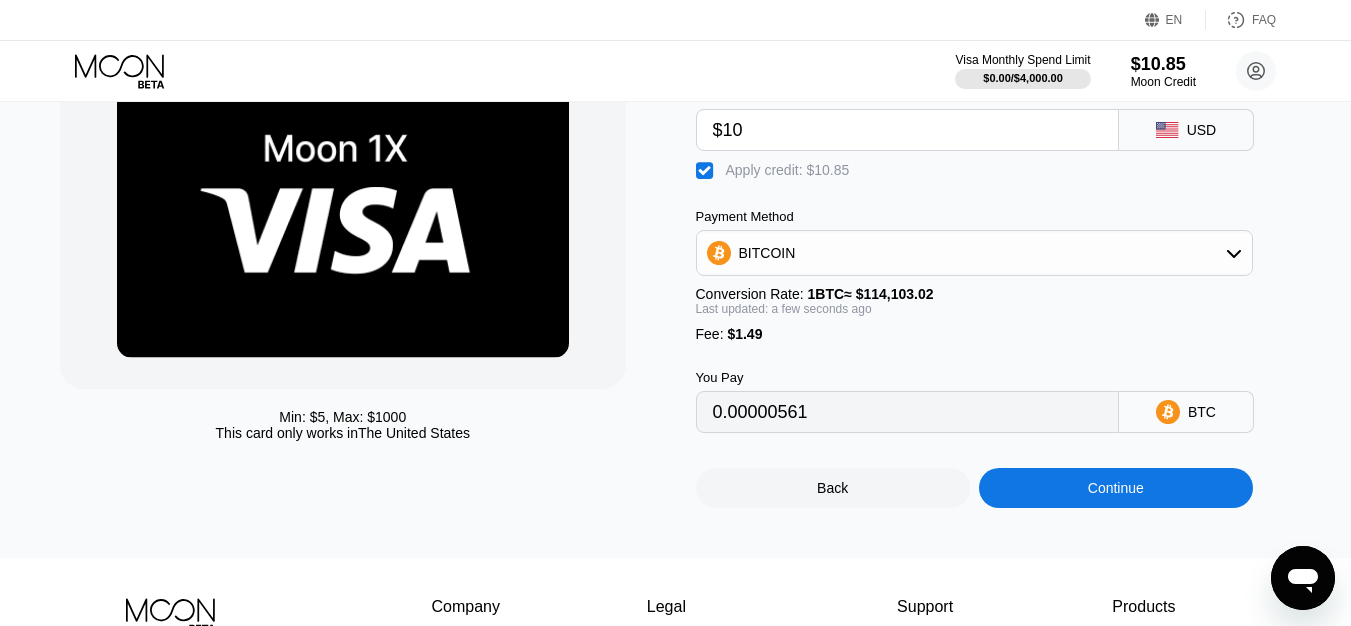 click on "Card Amount $10 USD  Apply credit: $10.85 Payment Method BITCOIN Conversion Rate:   1  BTC  ≈   $114,103.02 Last updated:   a few seconds ago Fee :   $1.49 You Pay 0.00000561 BTC" at bounding box center (1003, 250) 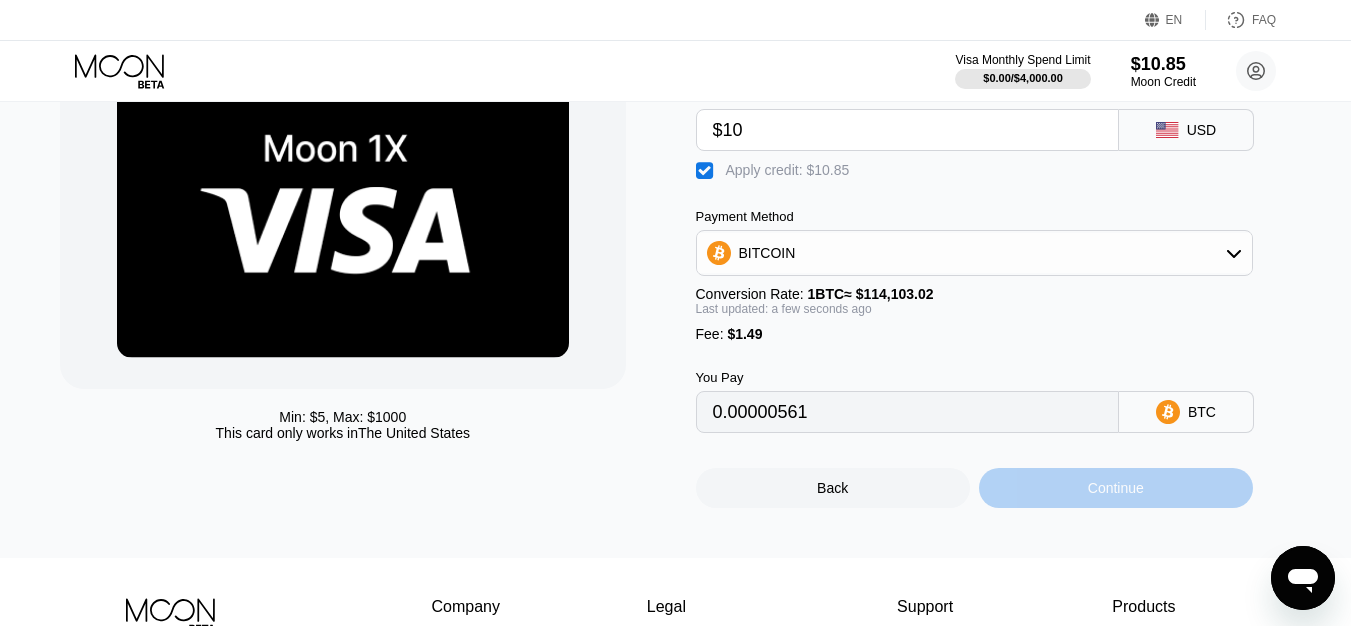 click on "Continue" at bounding box center (1116, 488) 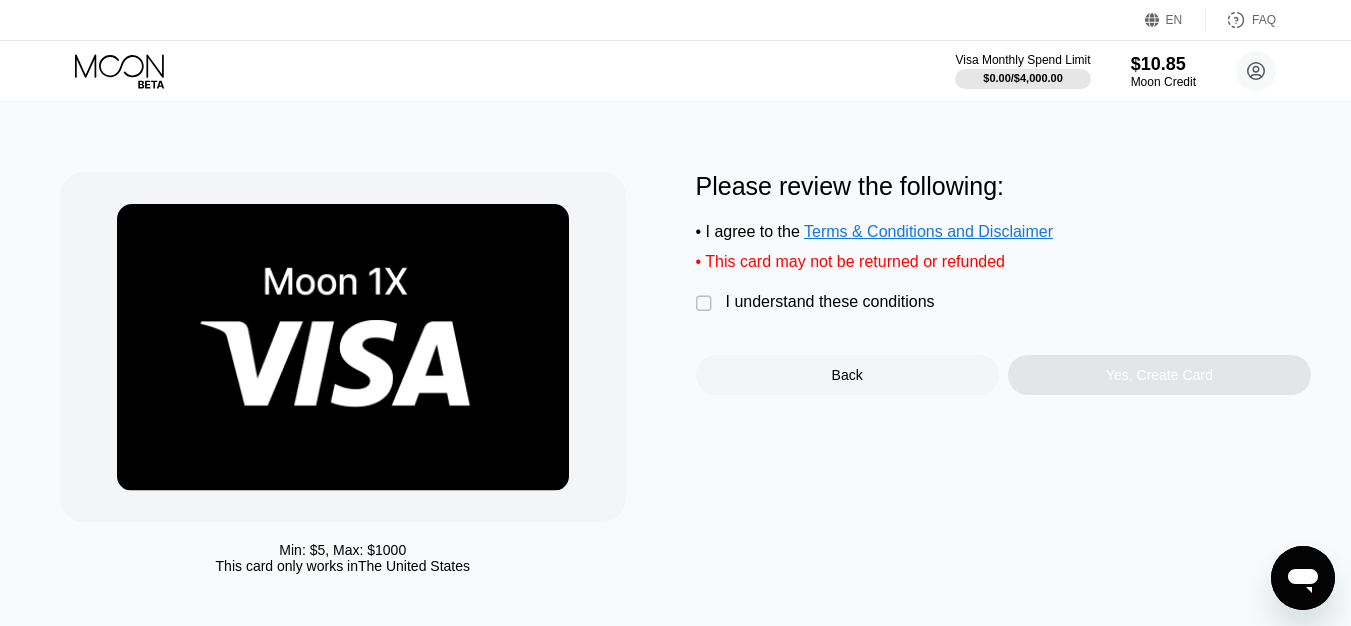 click on "I understand these conditions" at bounding box center [830, 302] 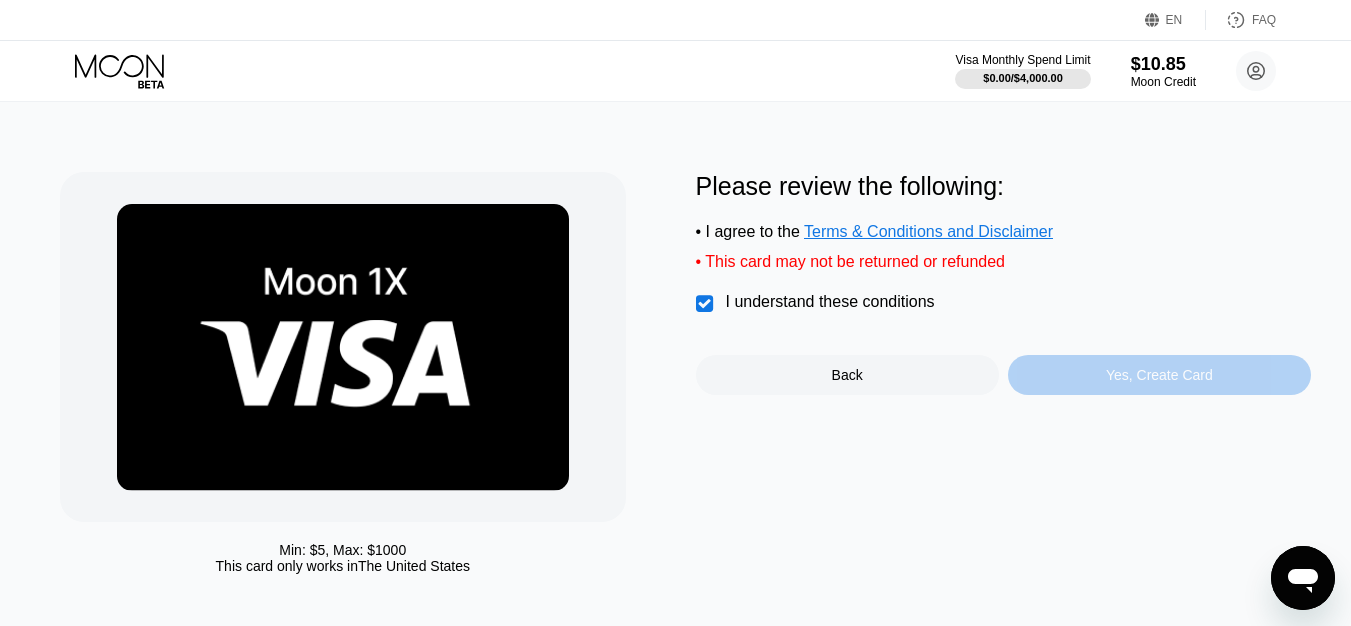 click on "Yes, Create Card" at bounding box center [1159, 375] 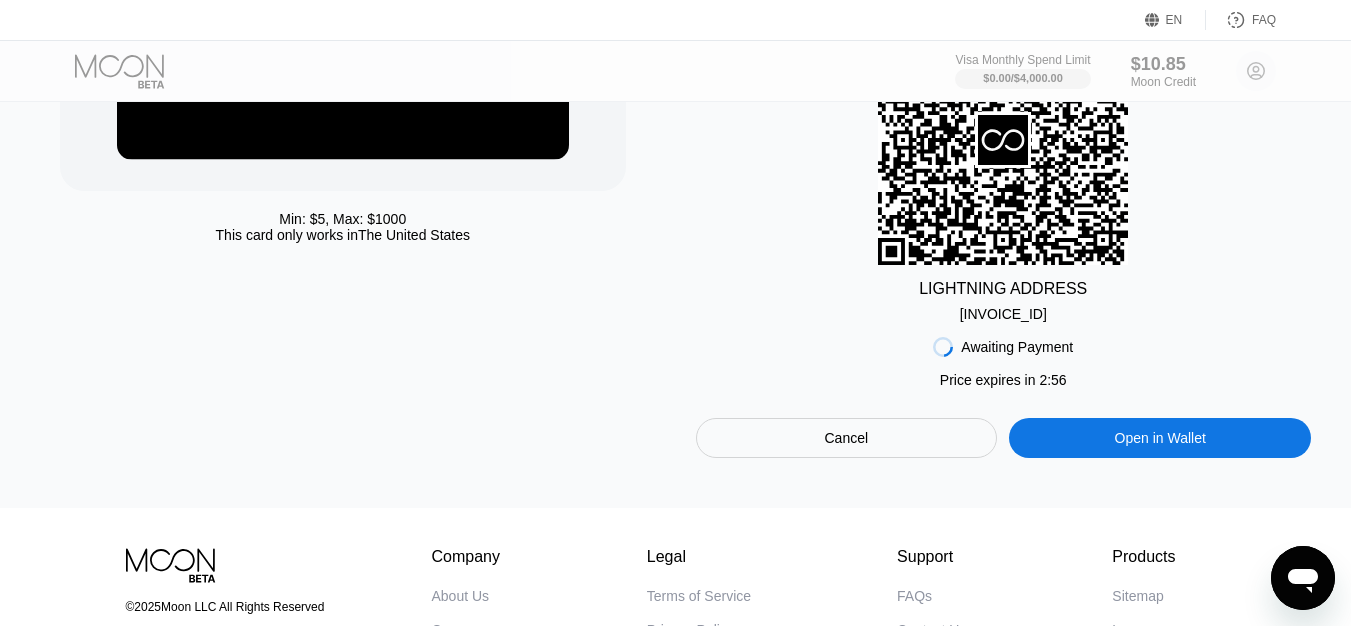 scroll, scrollTop: 333, scrollLeft: 0, axis: vertical 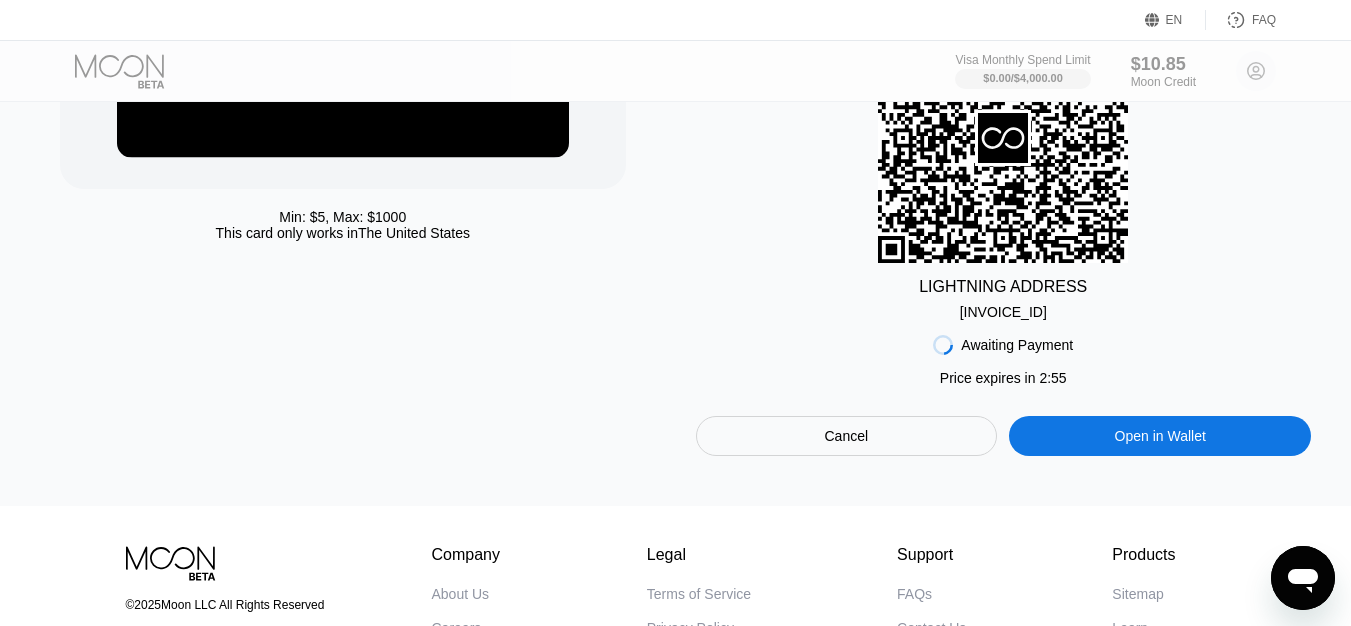 click on "Cancel" at bounding box center (847, 436) 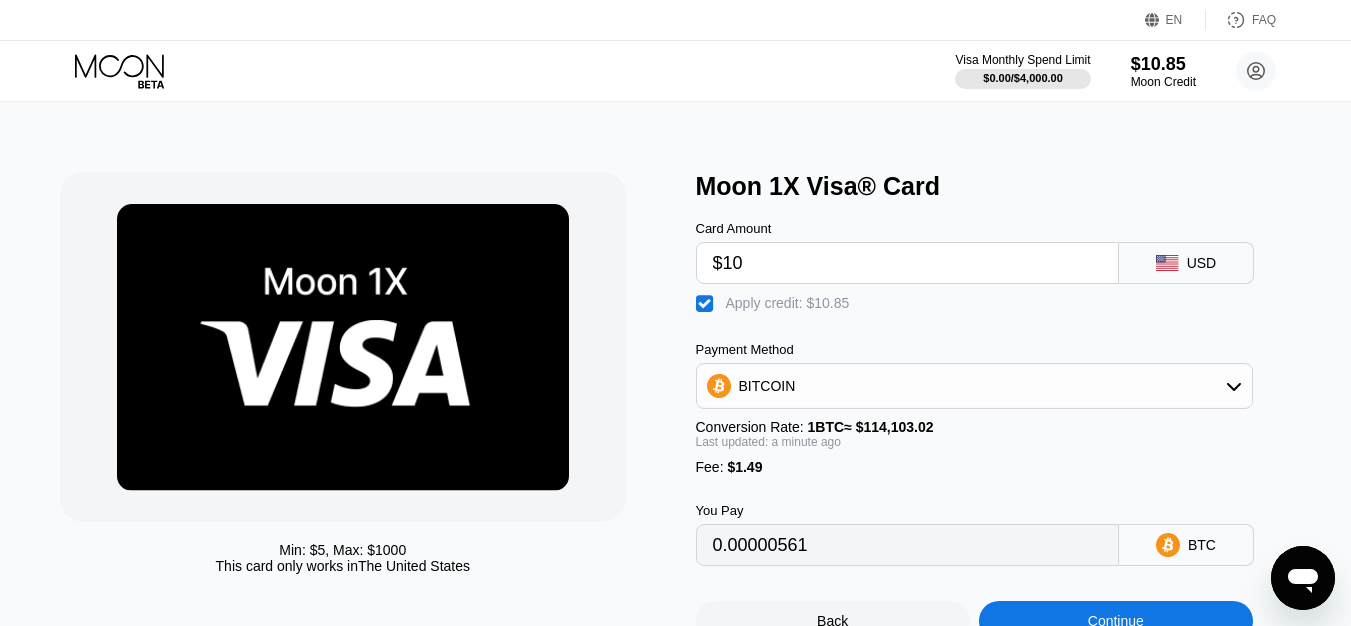 scroll, scrollTop: 0, scrollLeft: 0, axis: both 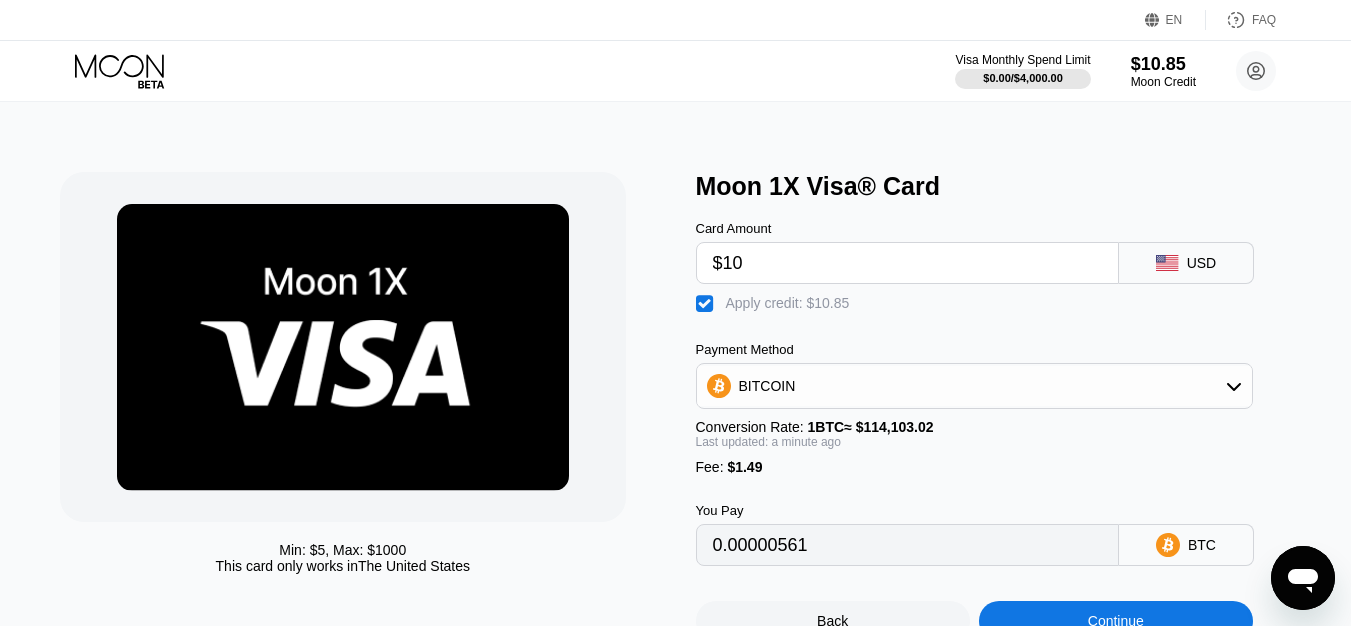 click on "$10" at bounding box center [907, 263] 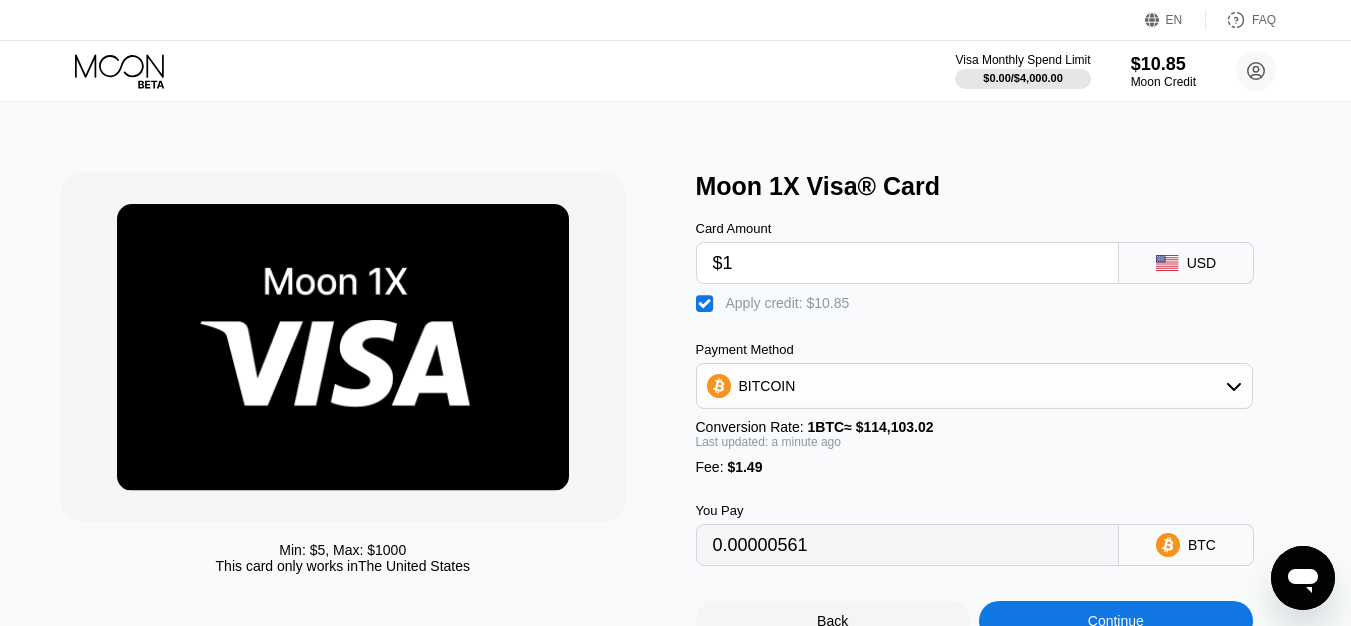 type 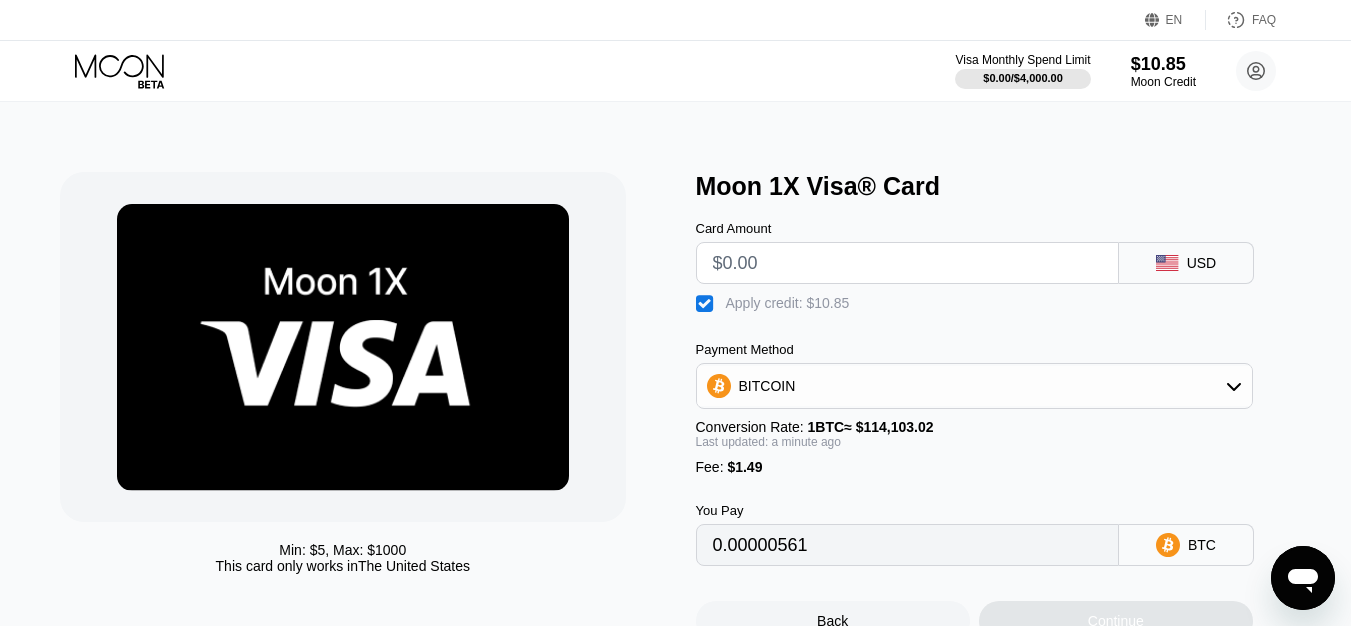 type on "0" 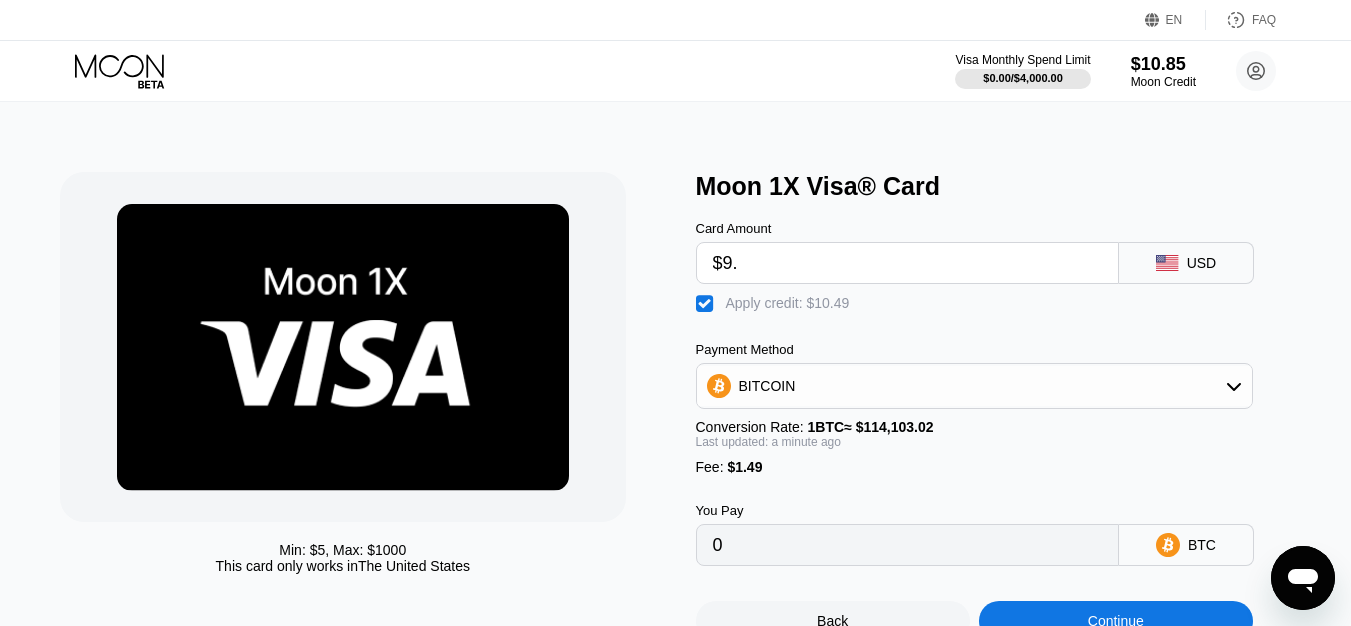 type on "$9.9" 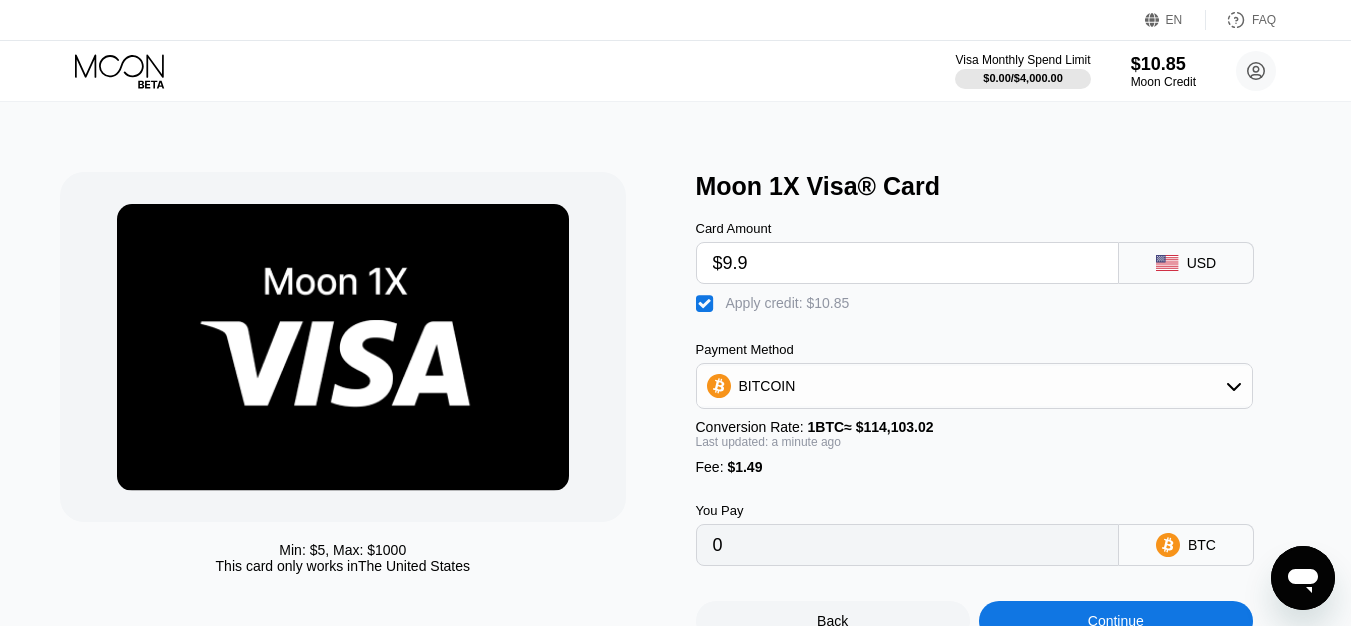 type on "0.00000474" 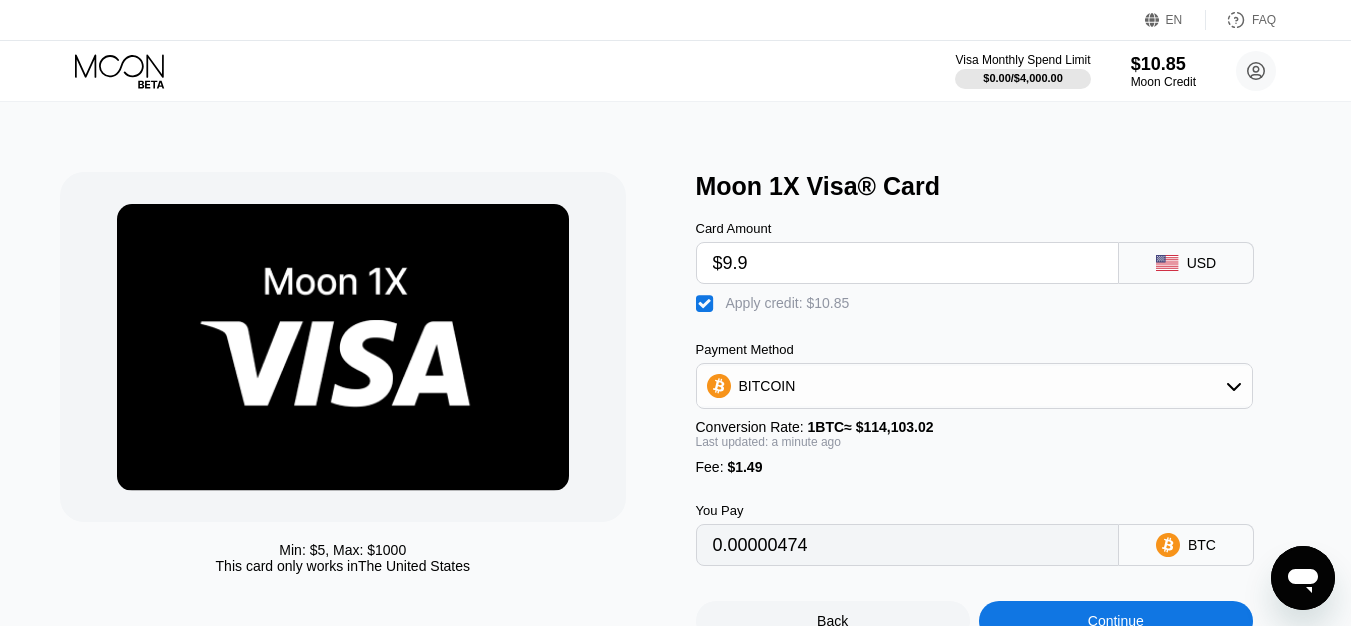 type on "$9.97" 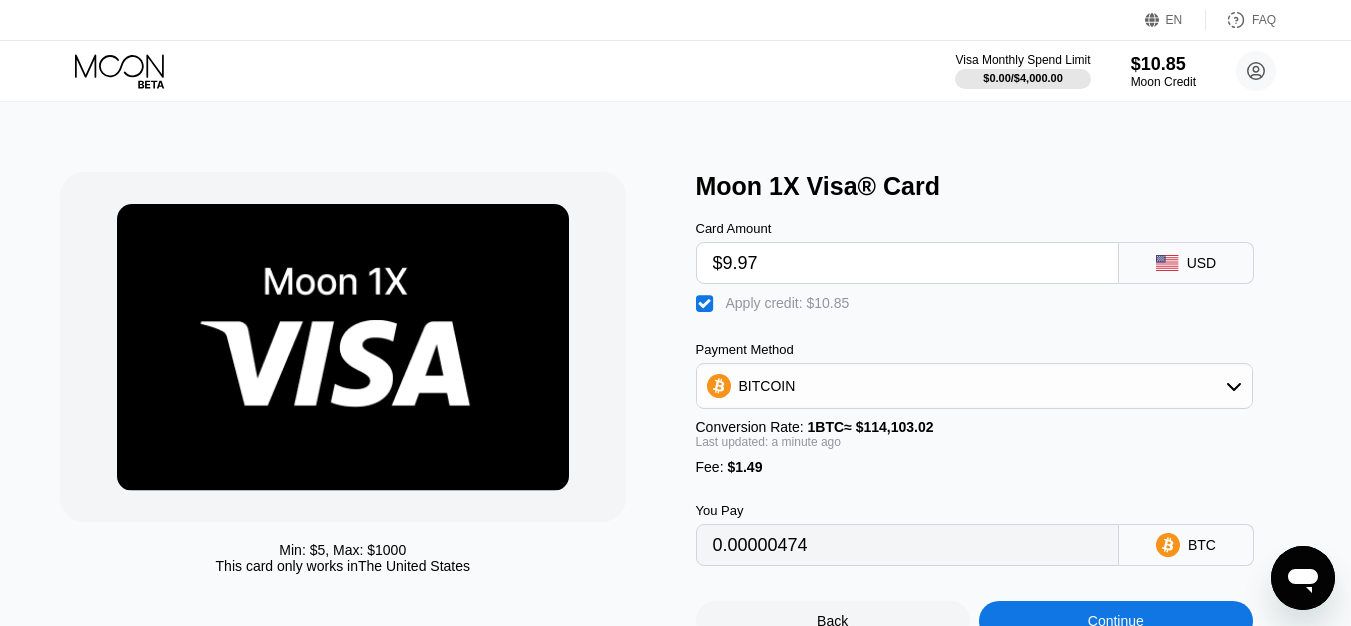 type on "0.00000535" 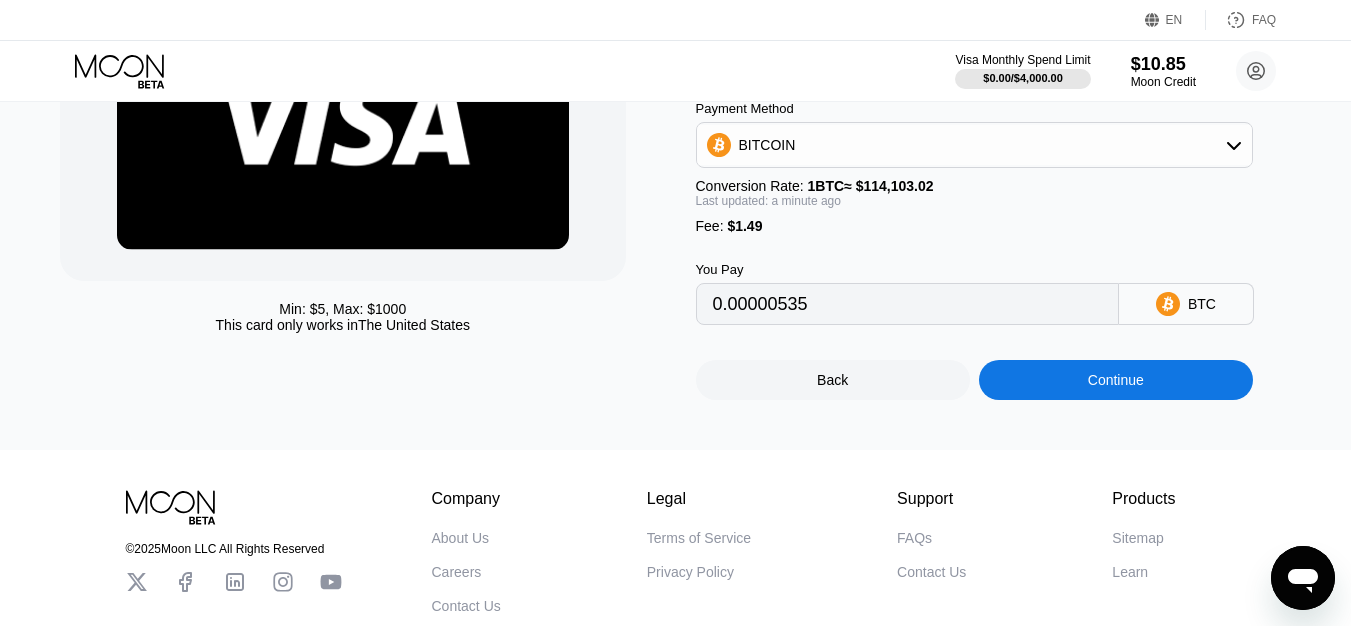scroll, scrollTop: 267, scrollLeft: 0, axis: vertical 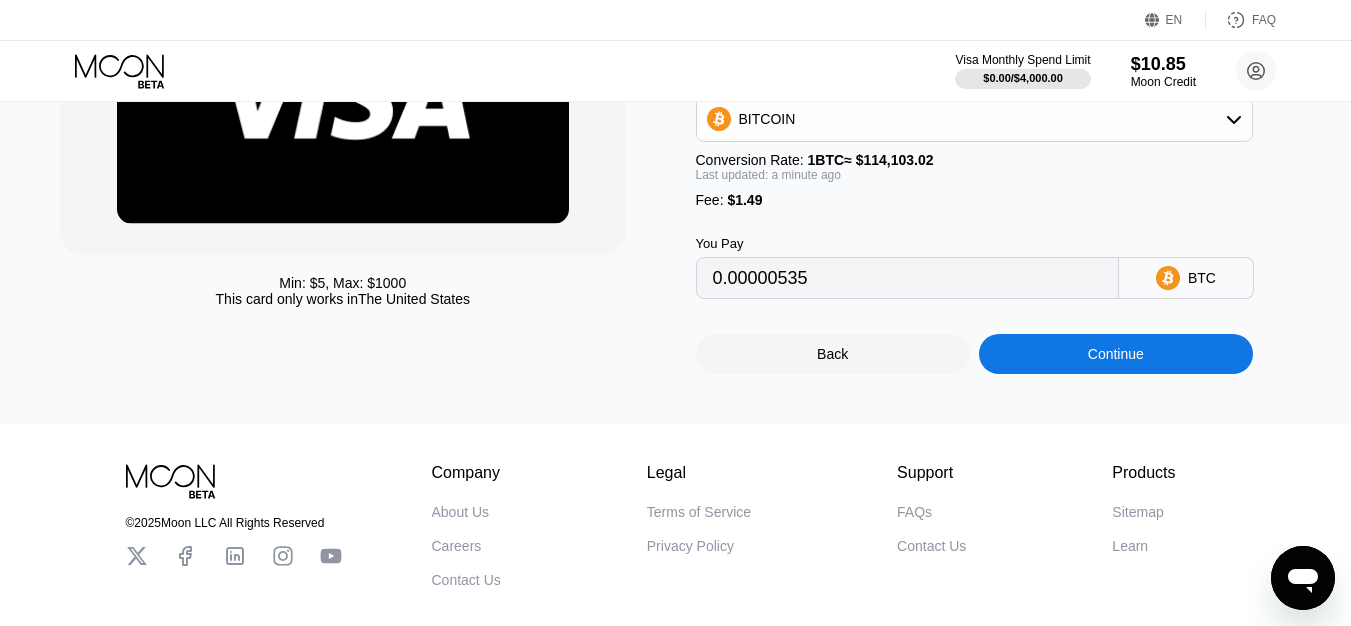 type on "$9.97" 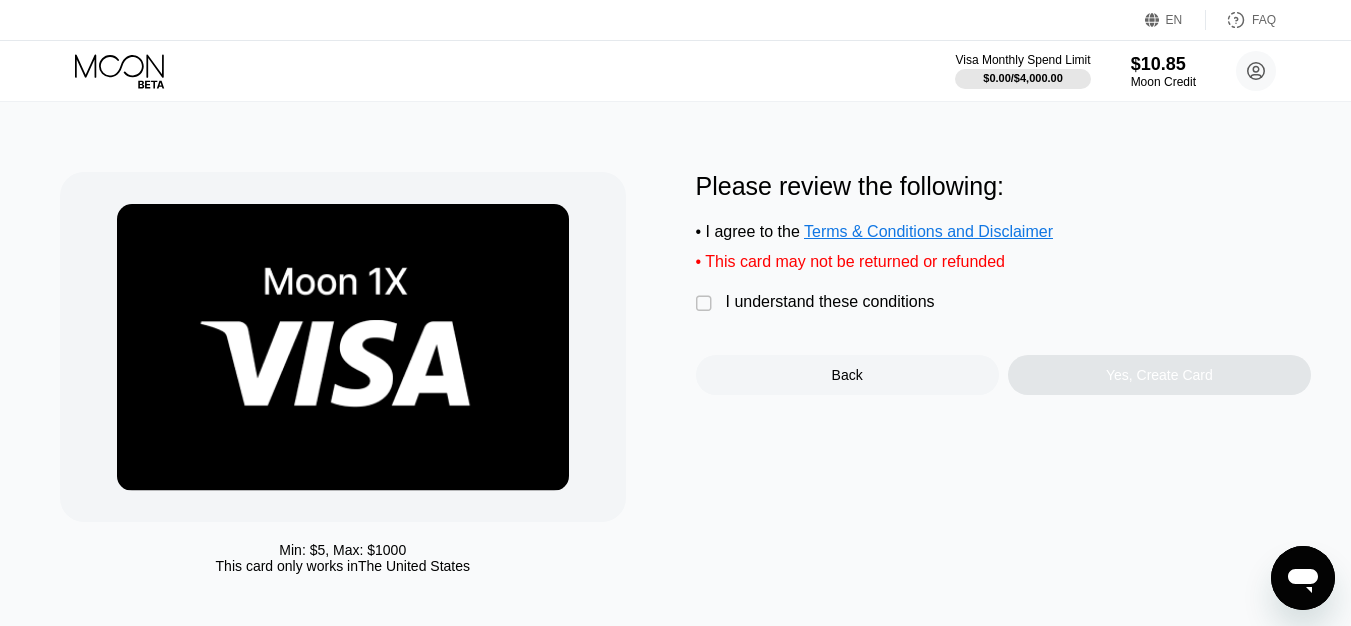 scroll, scrollTop: 0, scrollLeft: 0, axis: both 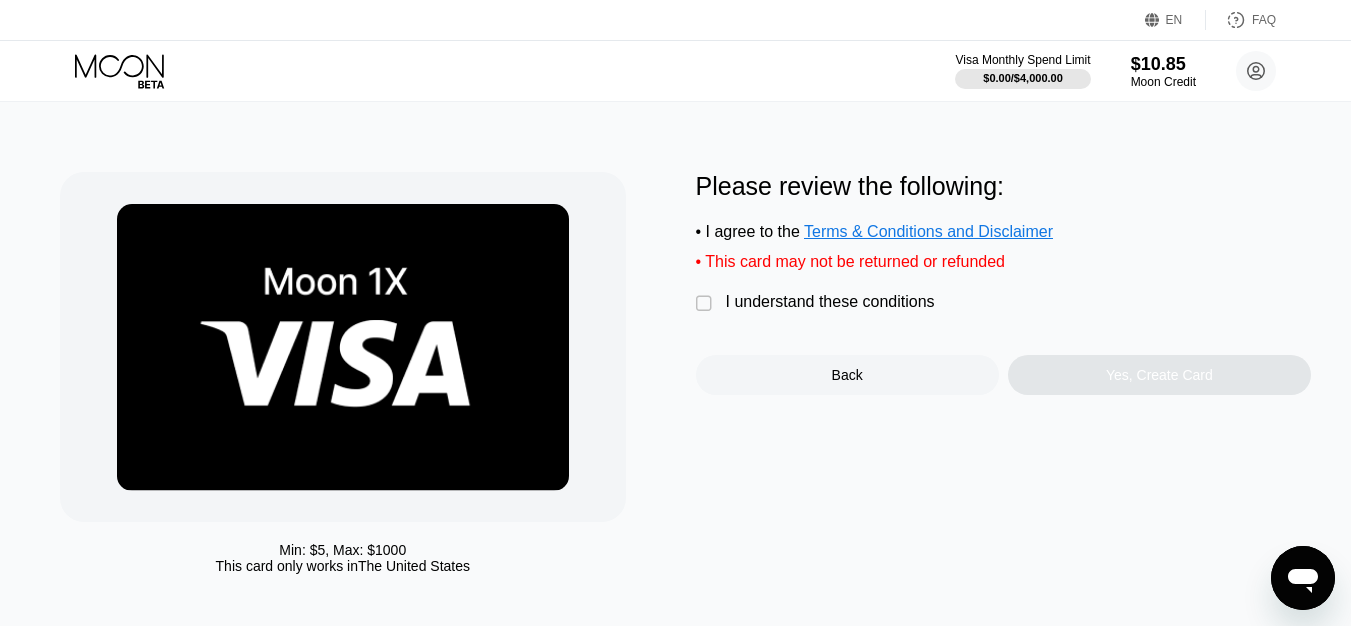 click on "I understand these conditions" at bounding box center (830, 302) 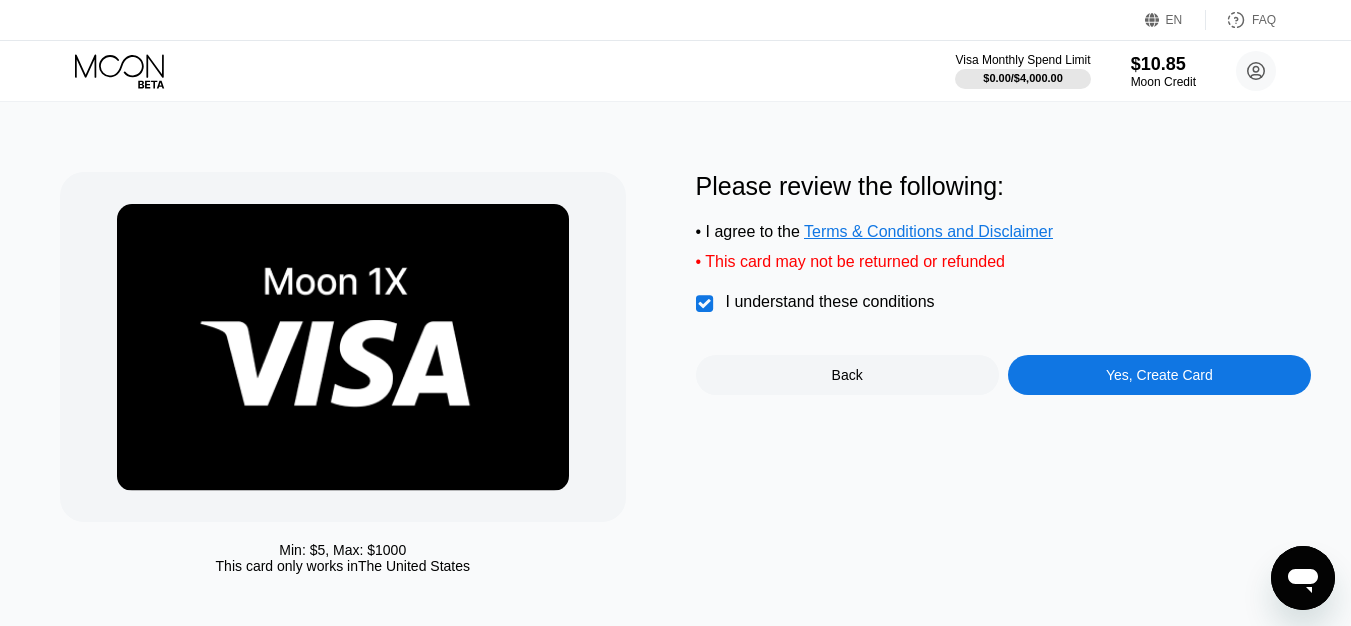 click on "Yes, Create Card" at bounding box center (1159, 375) 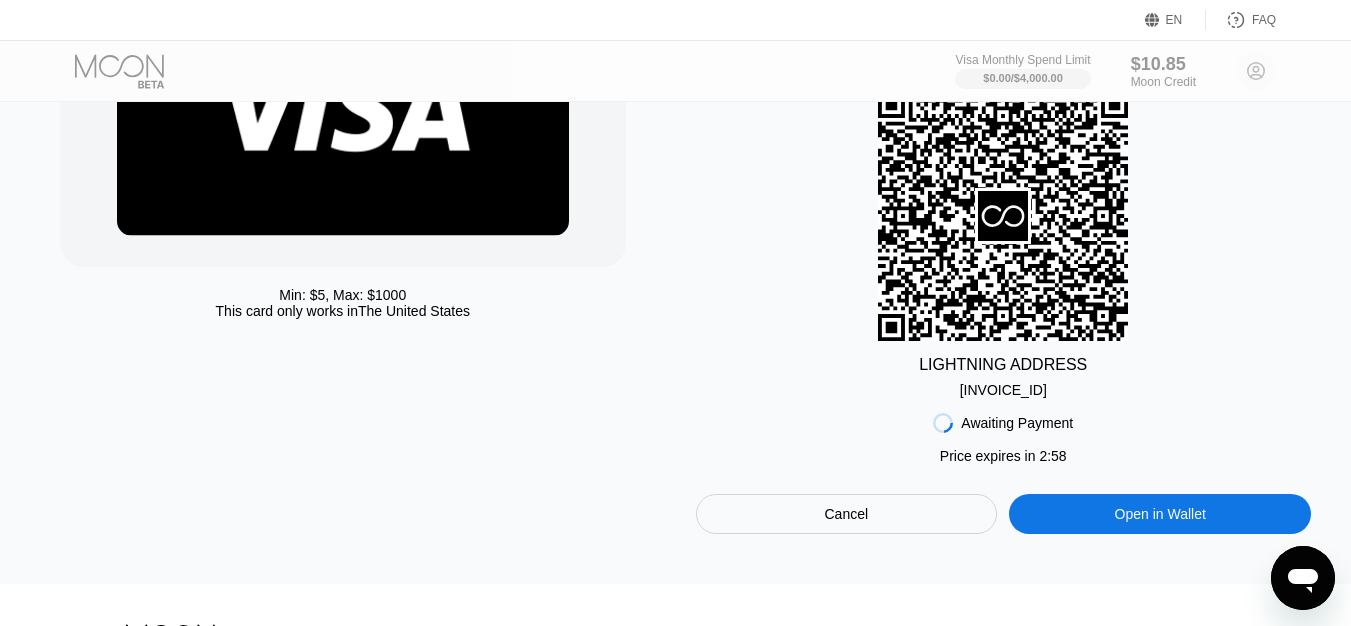 scroll, scrollTop: 267, scrollLeft: 0, axis: vertical 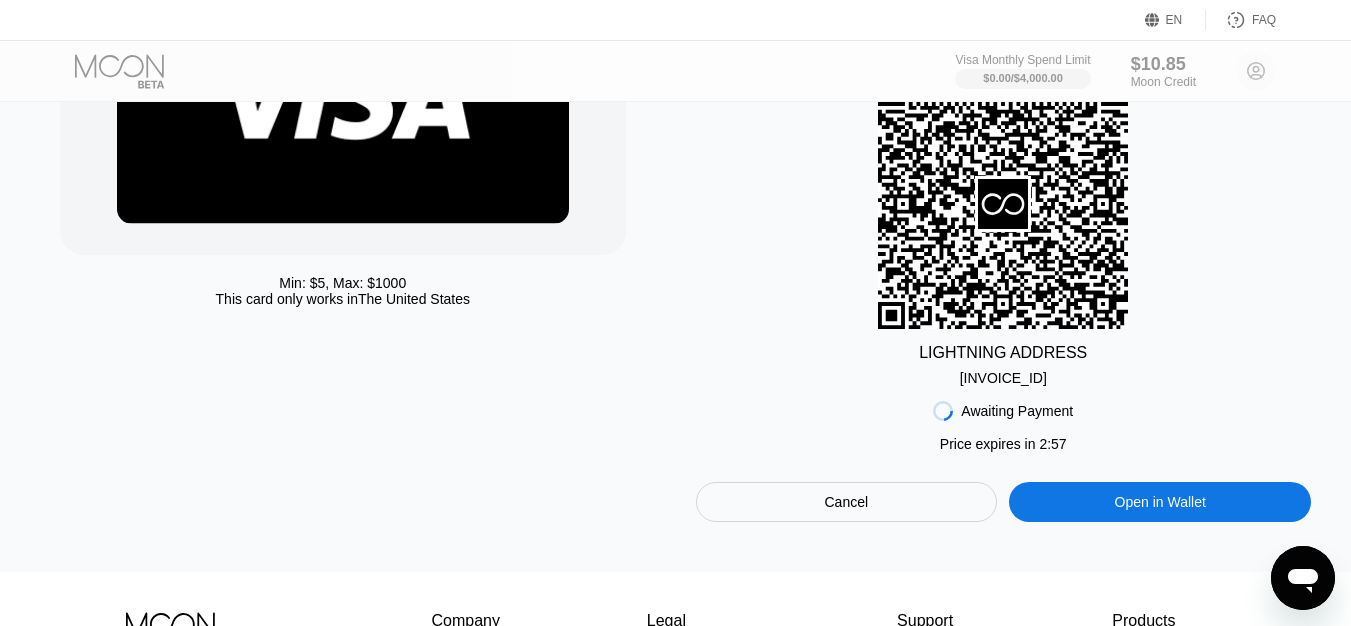 click on "Cancel" at bounding box center (847, 502) 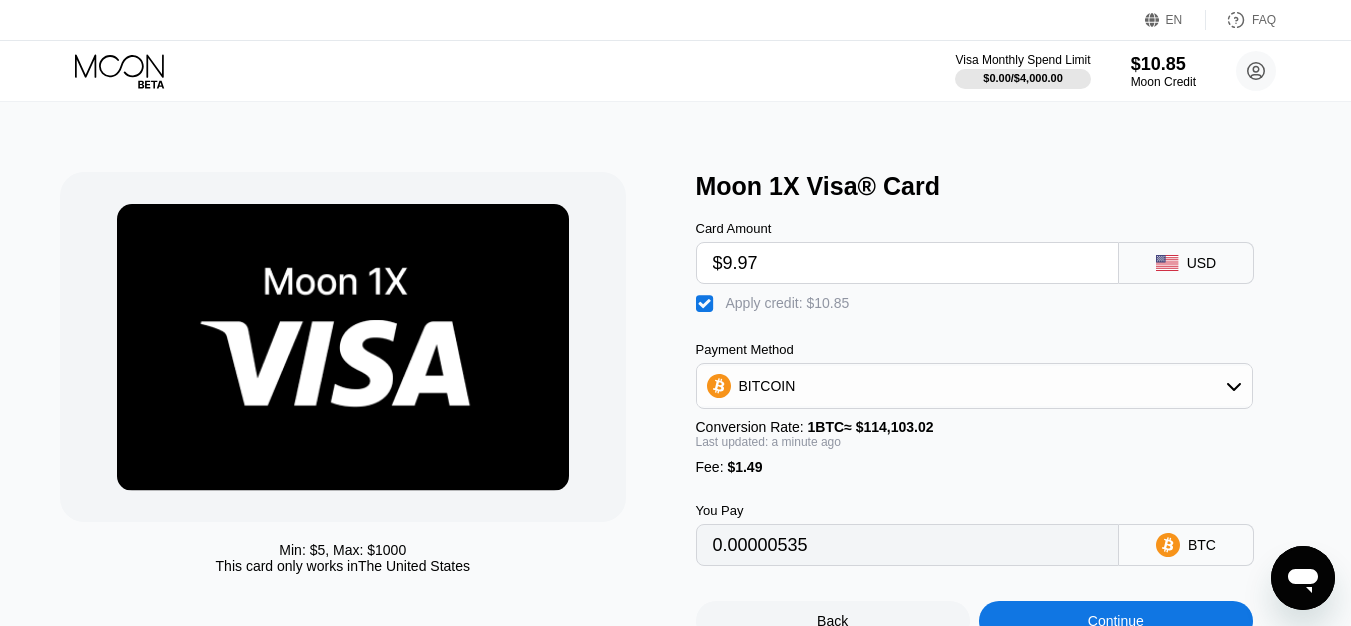 scroll, scrollTop: 0, scrollLeft: 0, axis: both 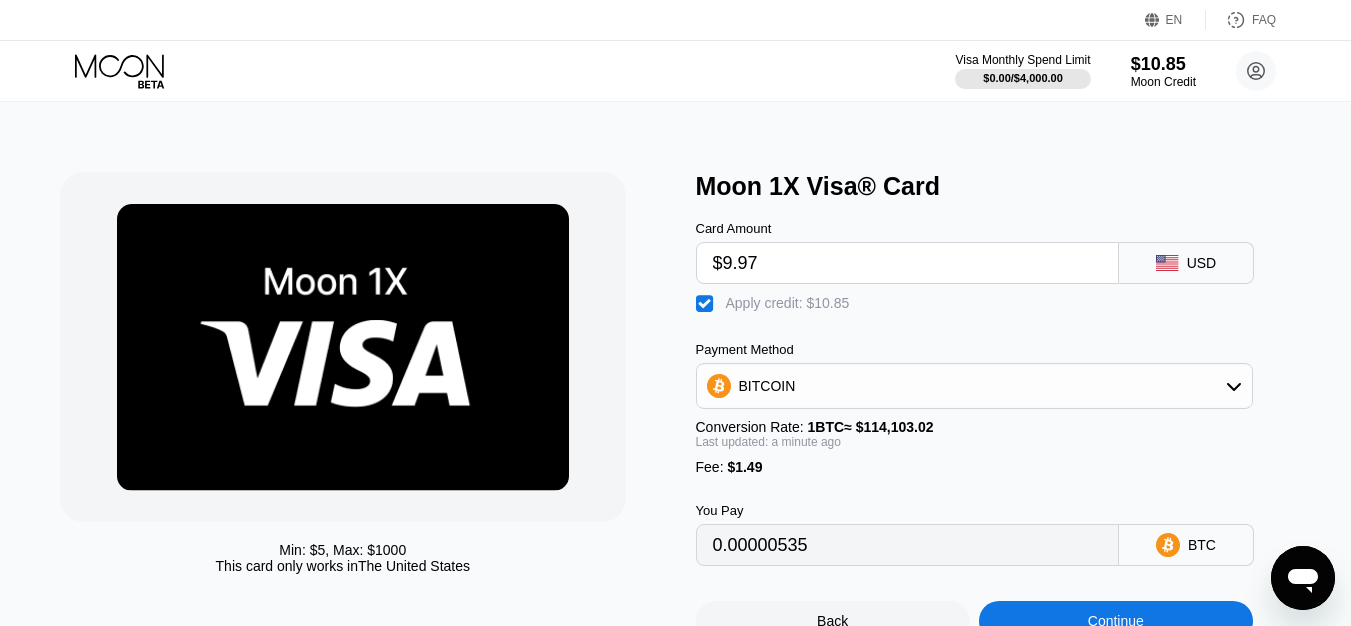 click on "BITCOIN" at bounding box center [974, 386] 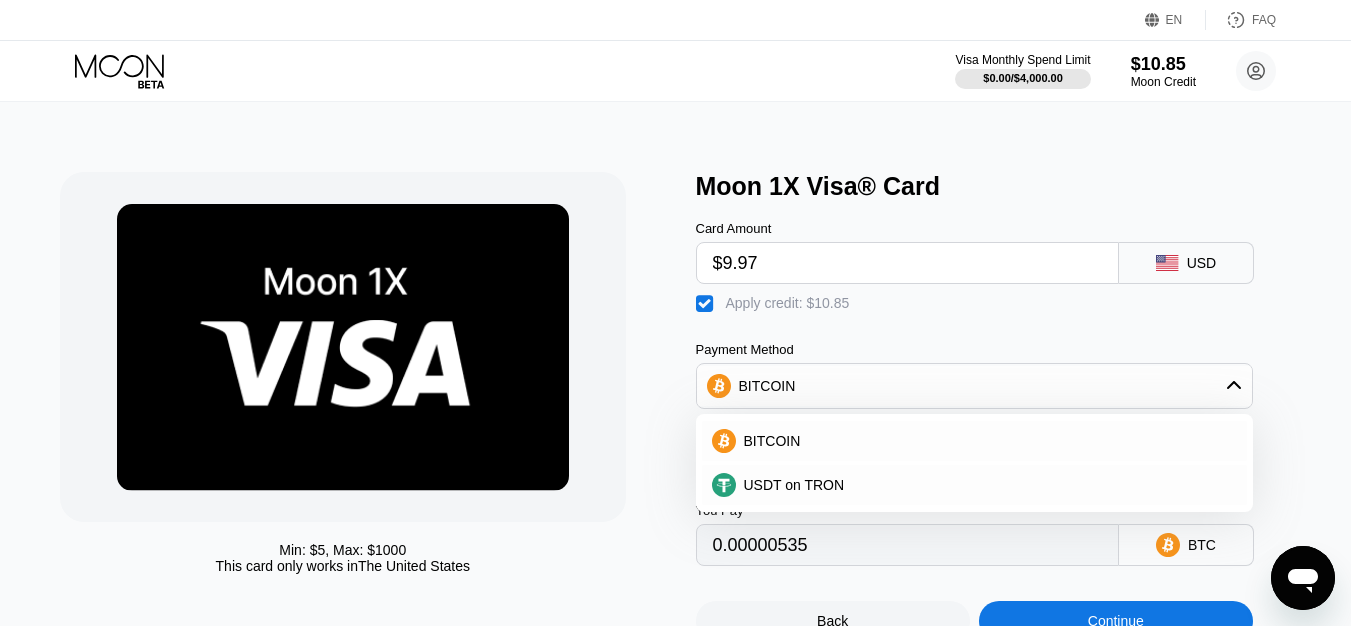 click on "USDT on TRON" at bounding box center (974, 485) 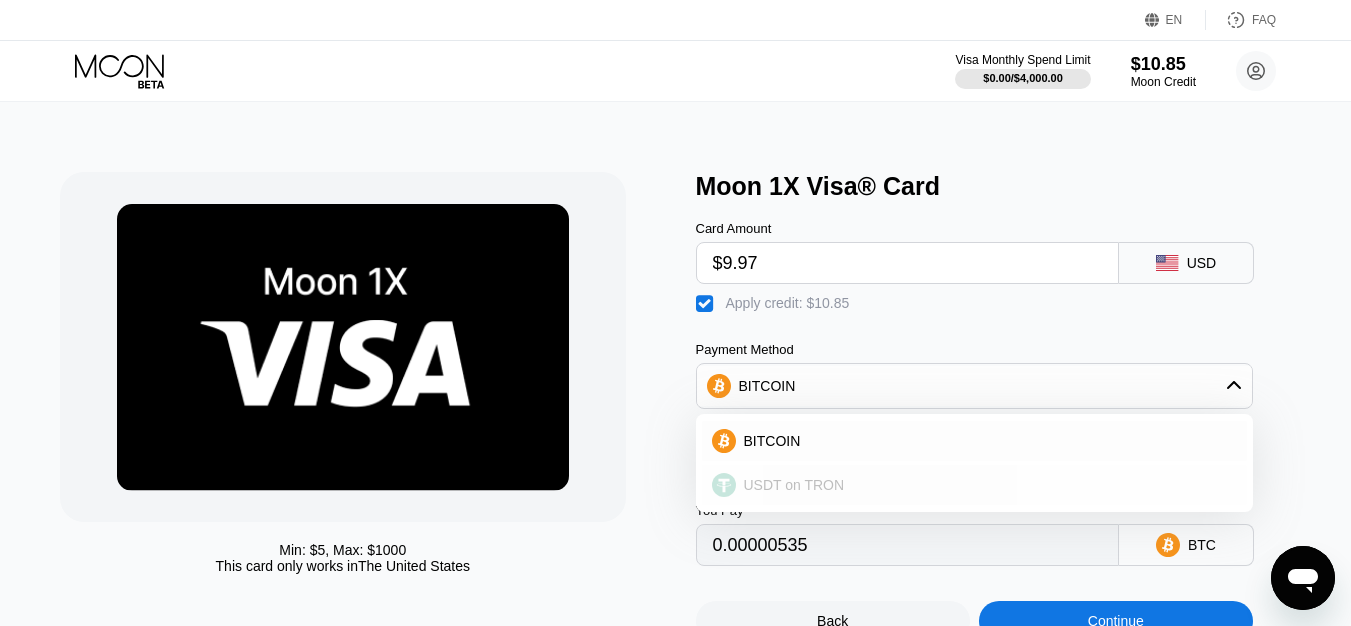 click on "USDT on TRON" at bounding box center (974, 485) 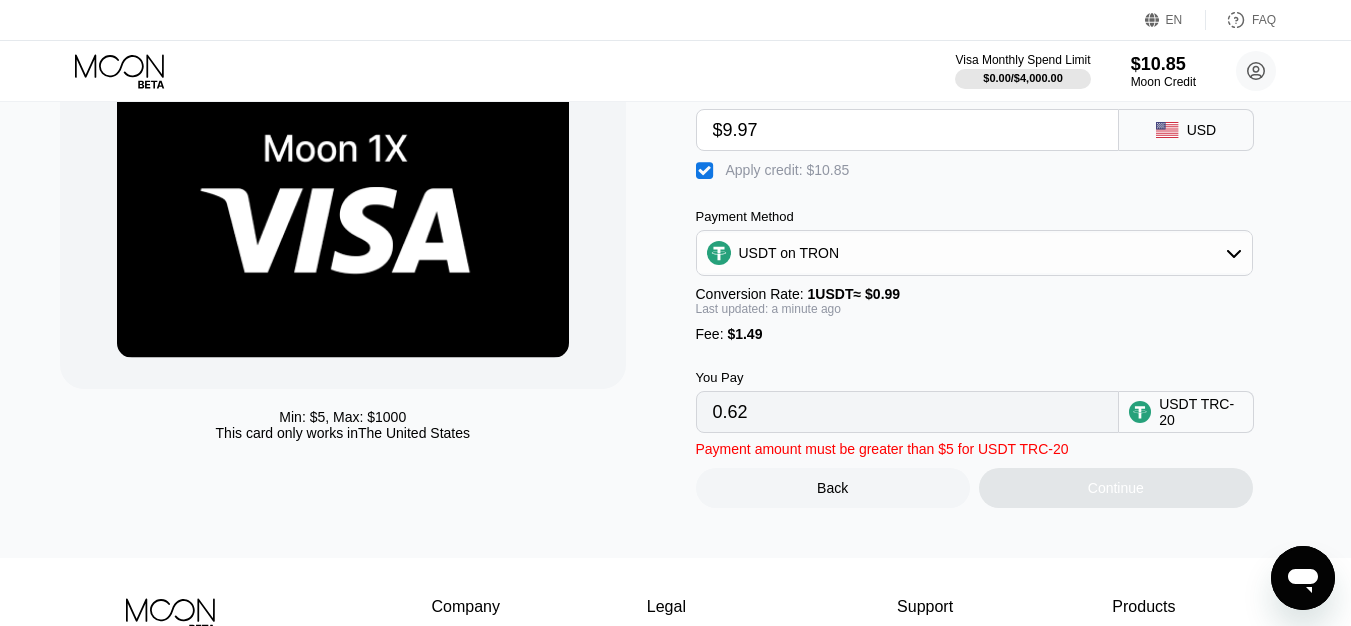 scroll, scrollTop: 67, scrollLeft: 0, axis: vertical 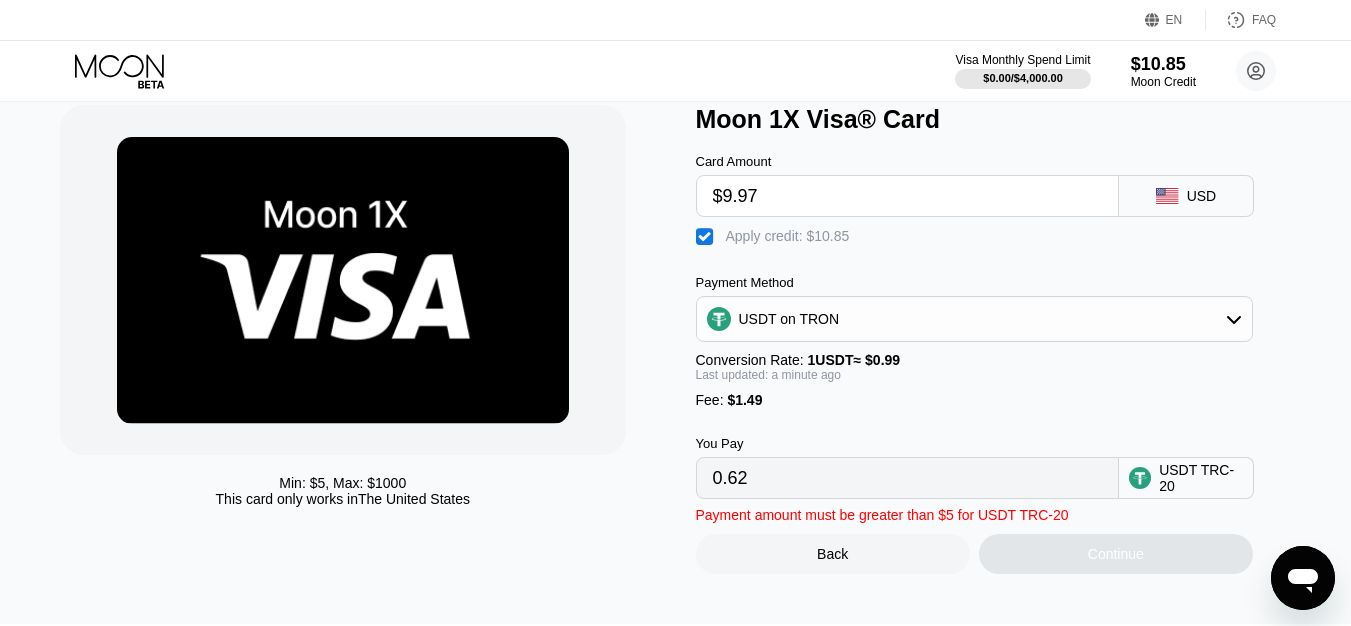 click on "$9.97" at bounding box center (907, 196) 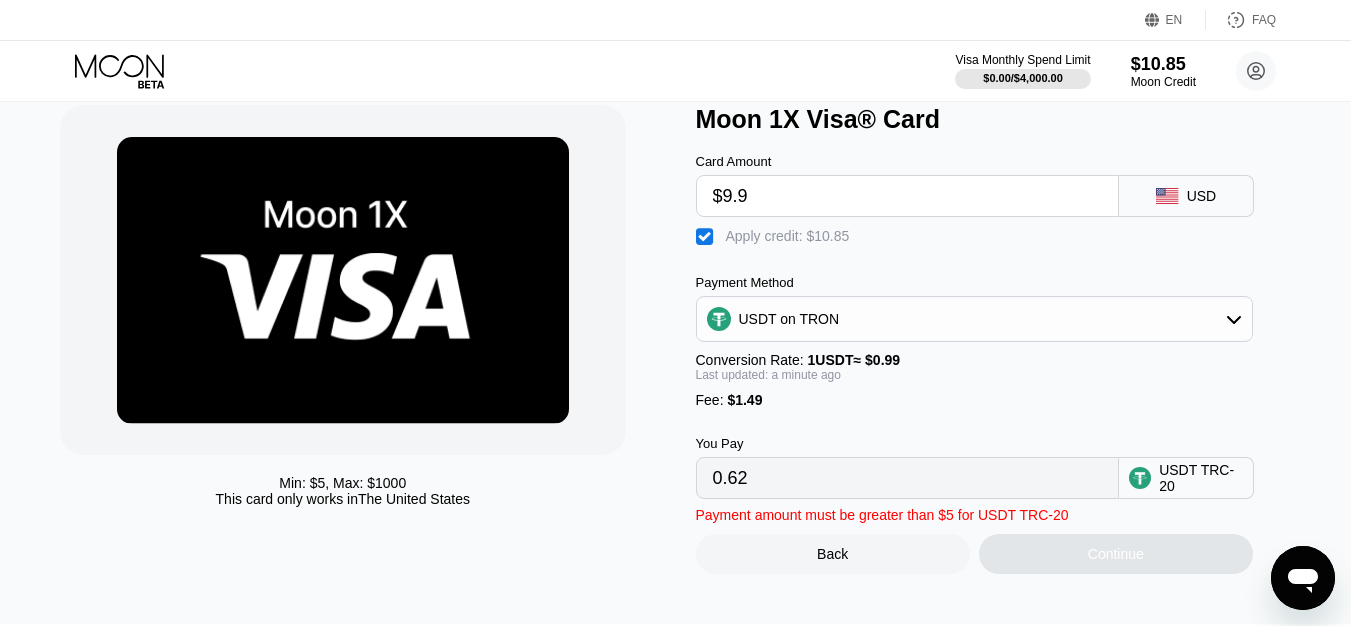 type on "$9." 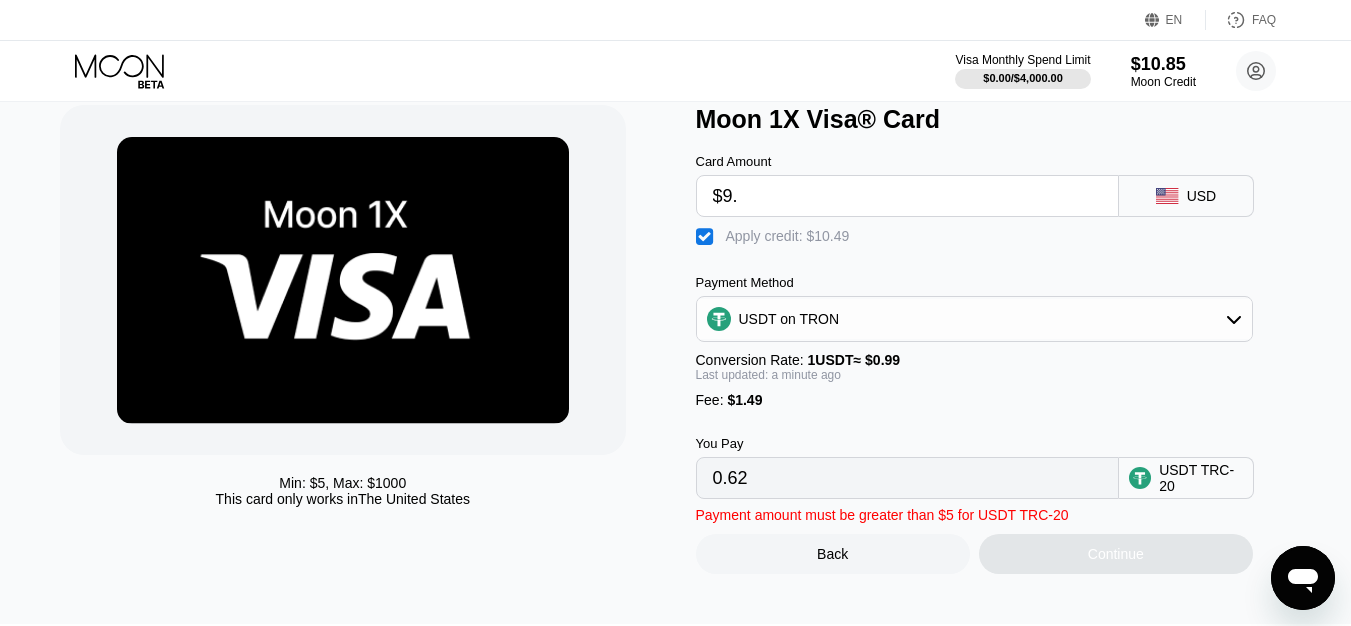 type on "0.00" 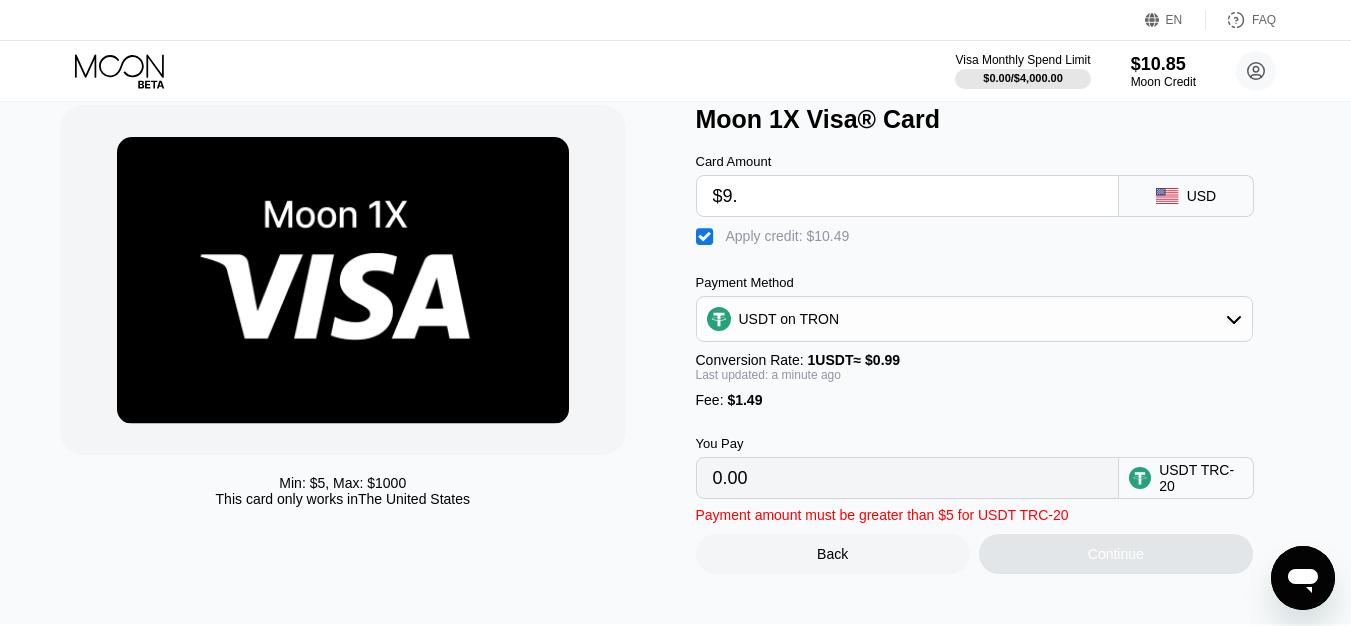 type on "$9.5" 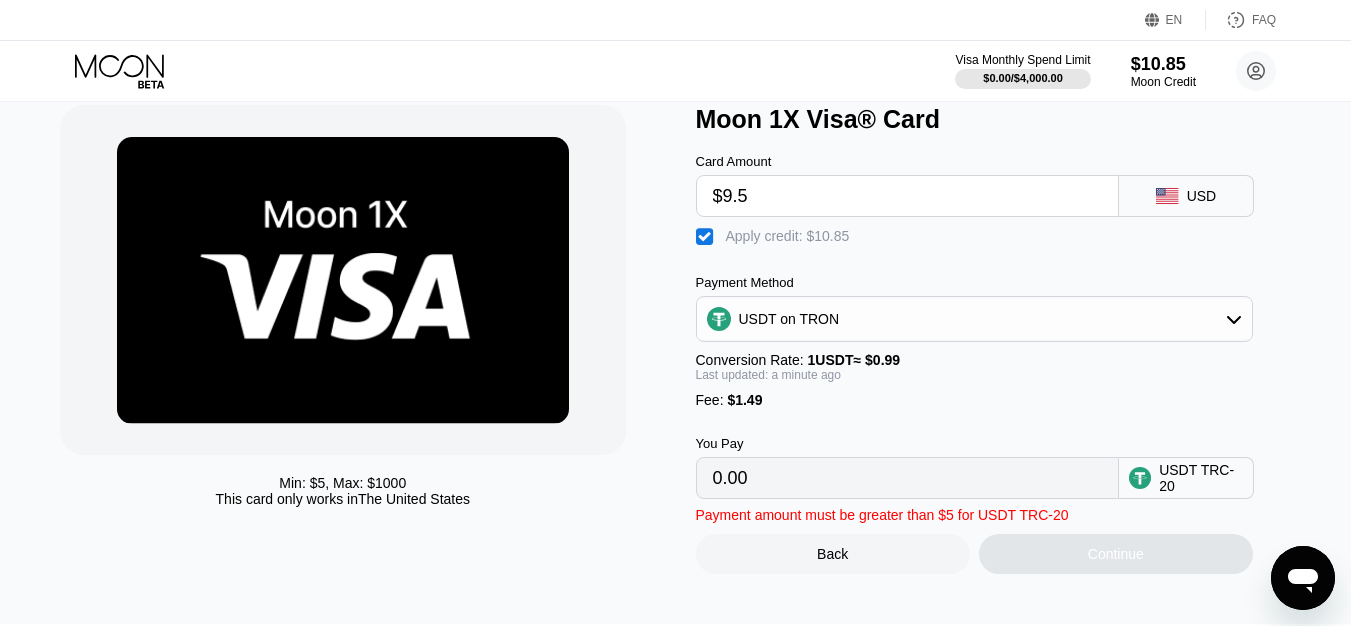 type on "0.14" 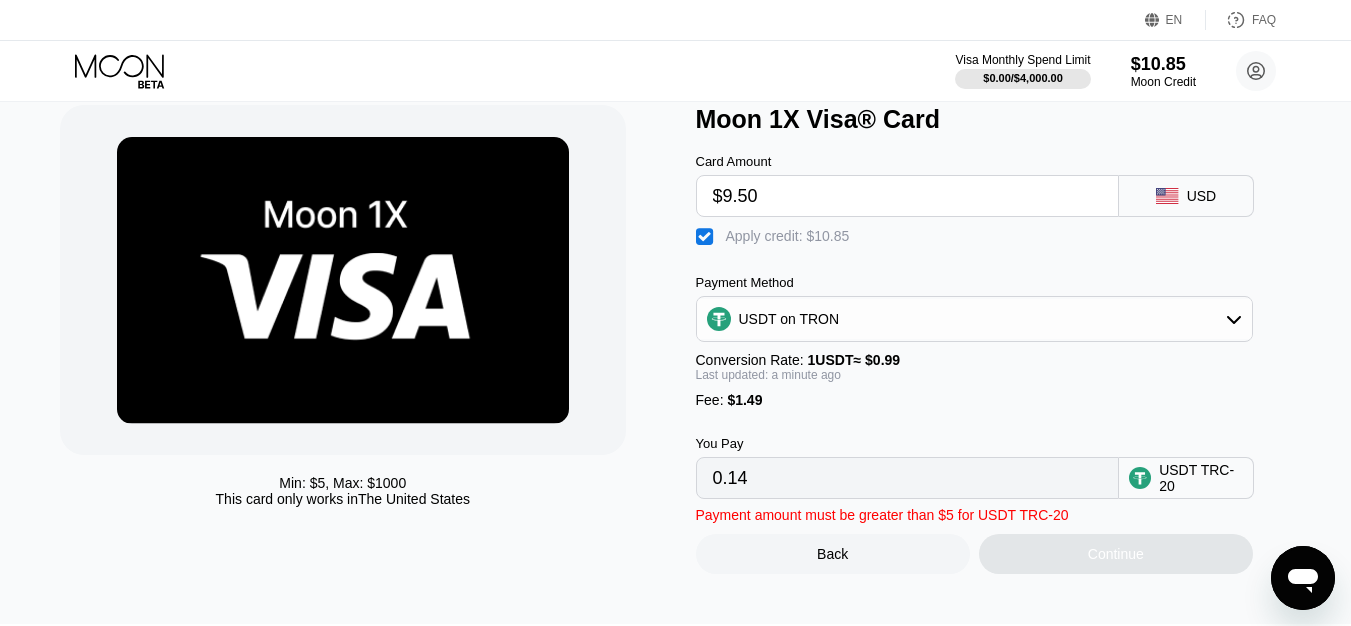 type on "$9.50" 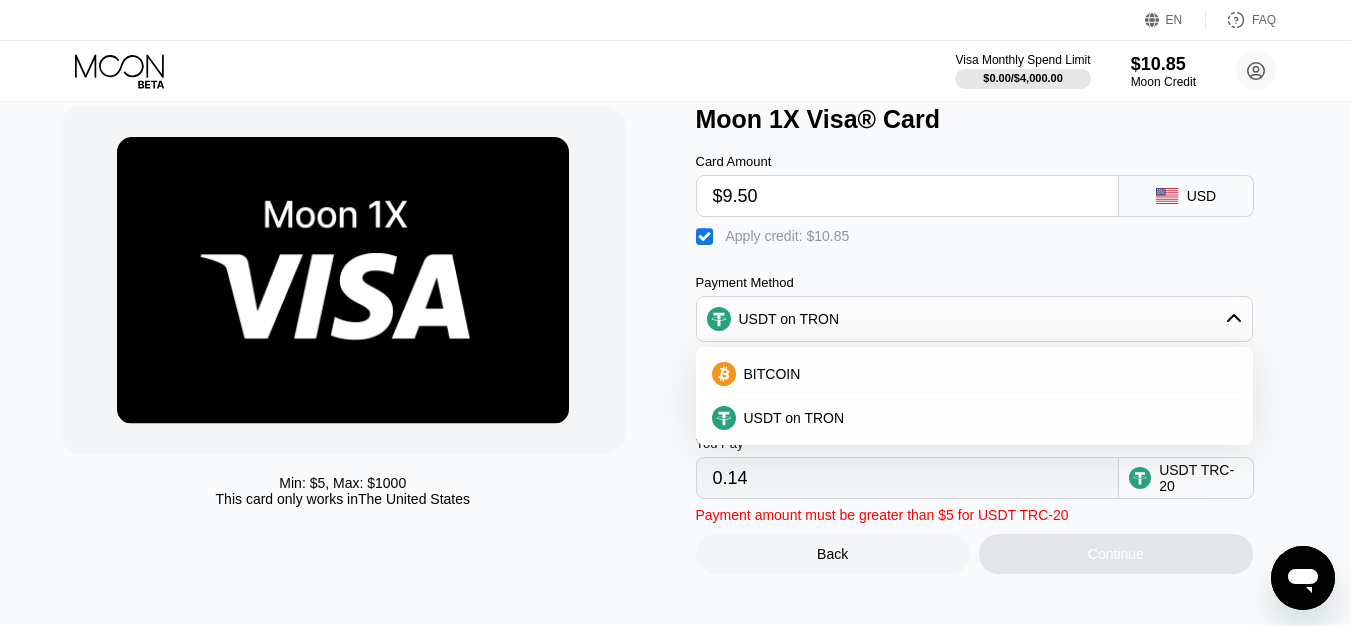 scroll, scrollTop: 0, scrollLeft: 0, axis: both 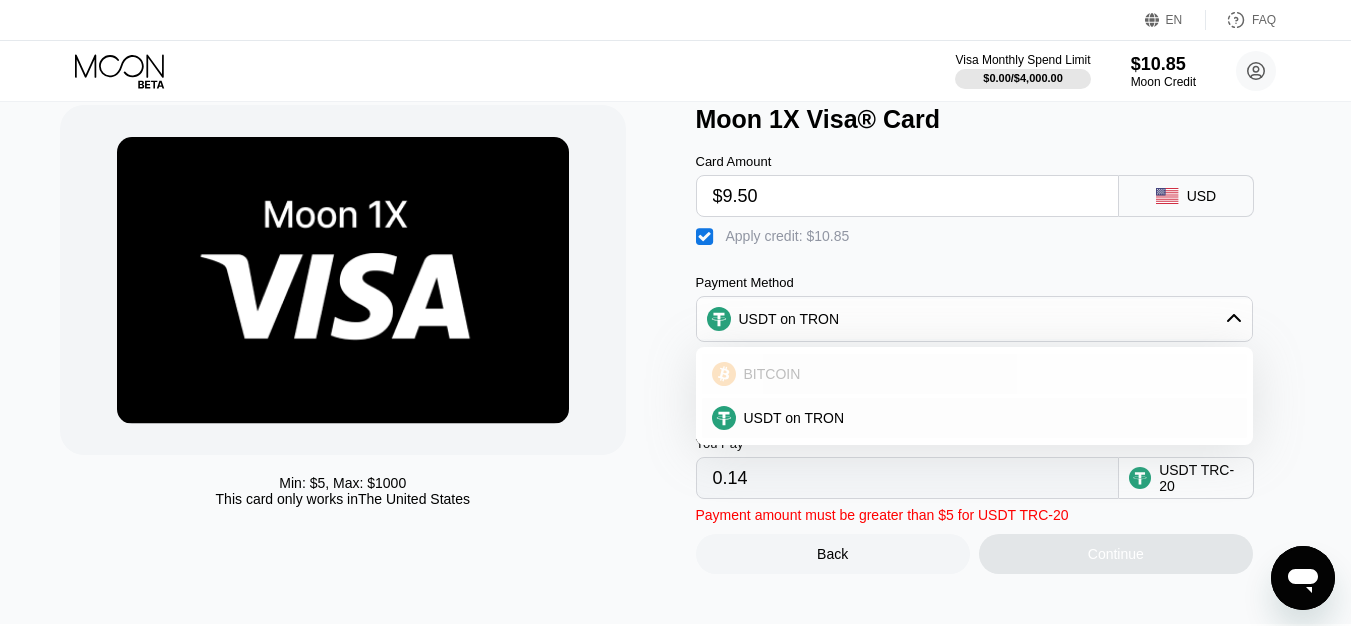 click on "BITCOIN" at bounding box center (986, 374) 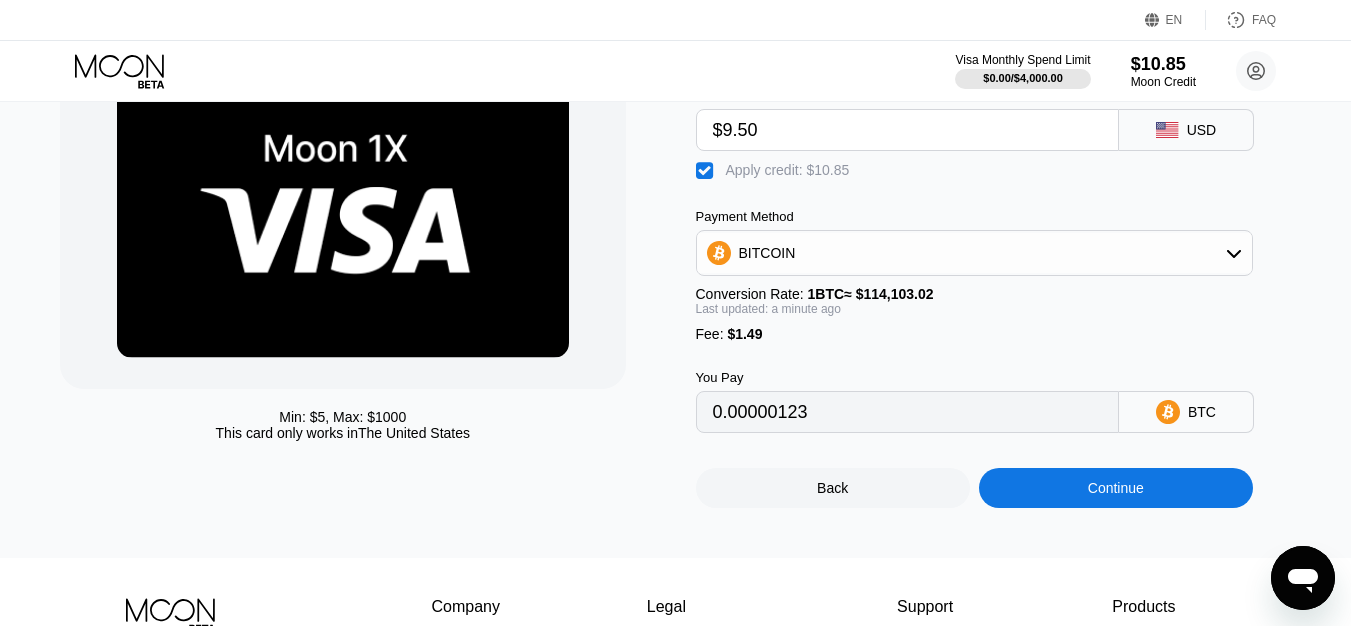 scroll, scrollTop: 67, scrollLeft: 0, axis: vertical 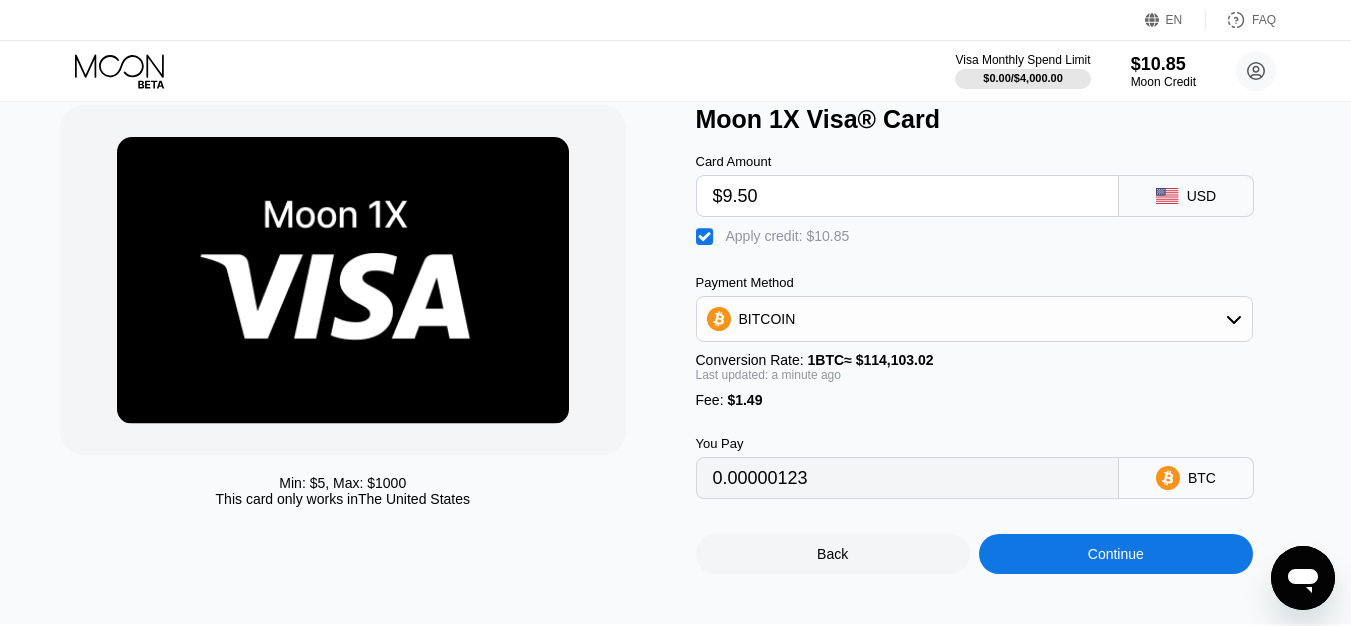 click on "$9.50" at bounding box center (907, 196) 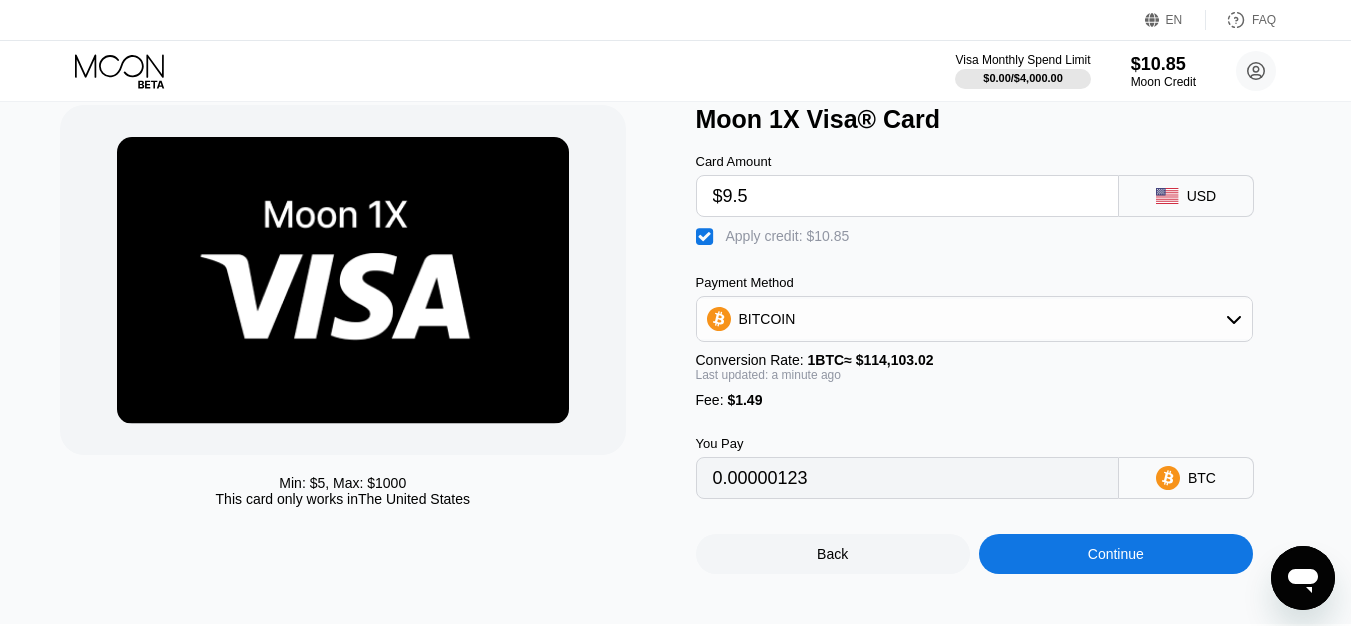 type on "$9." 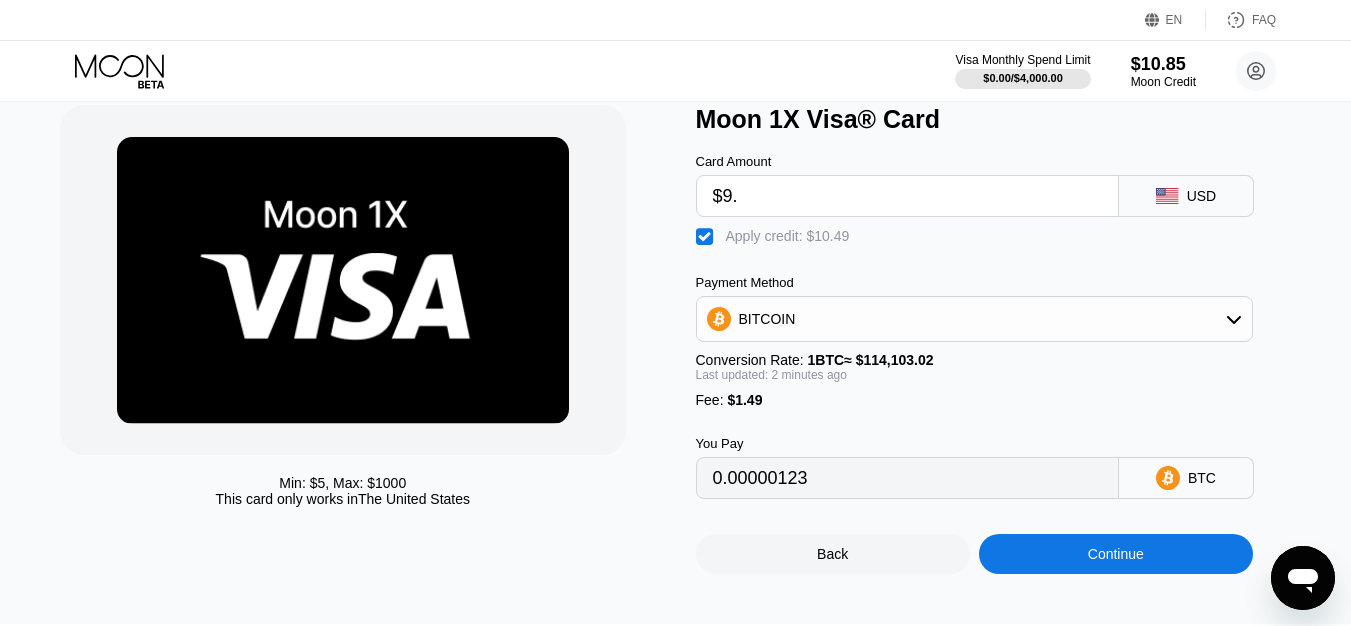 type on "0" 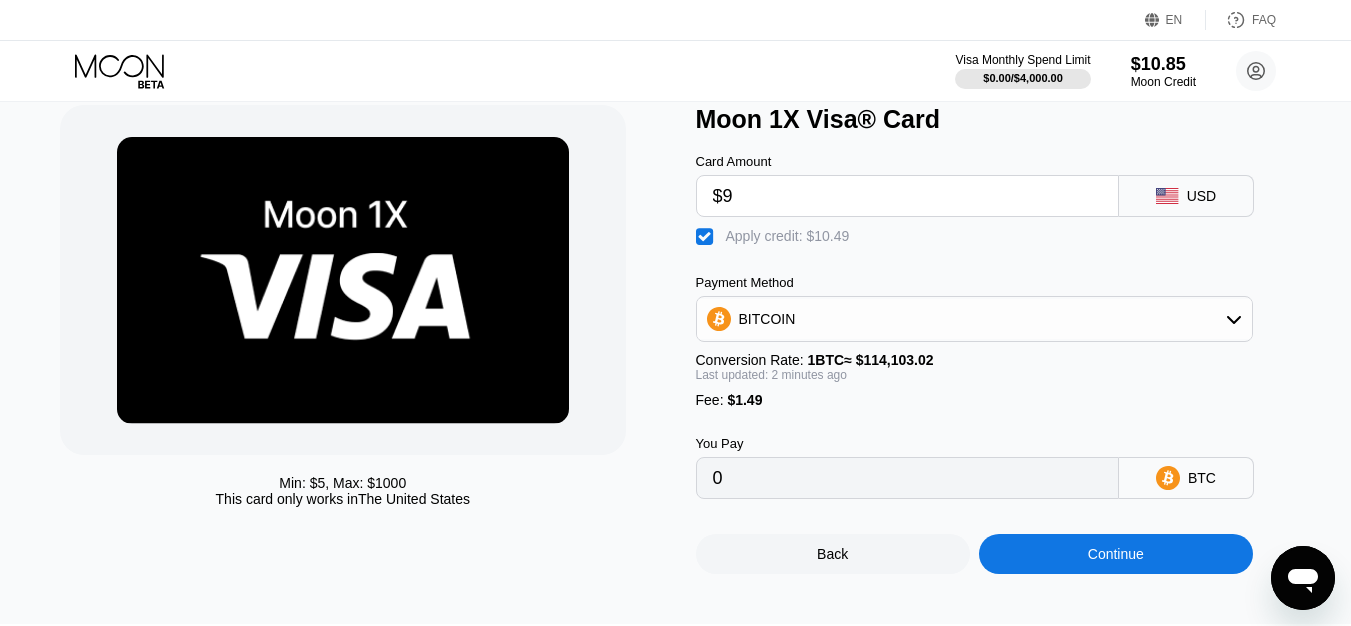 type on "$9" 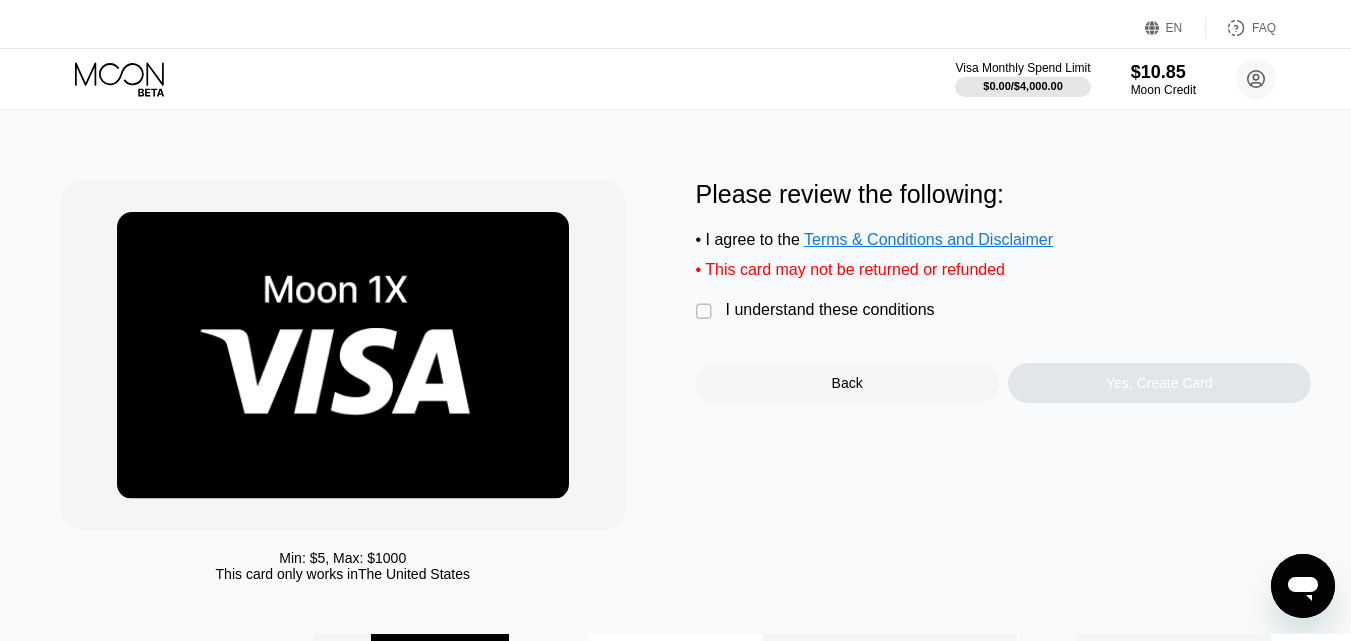 scroll, scrollTop: 0, scrollLeft: 0, axis: both 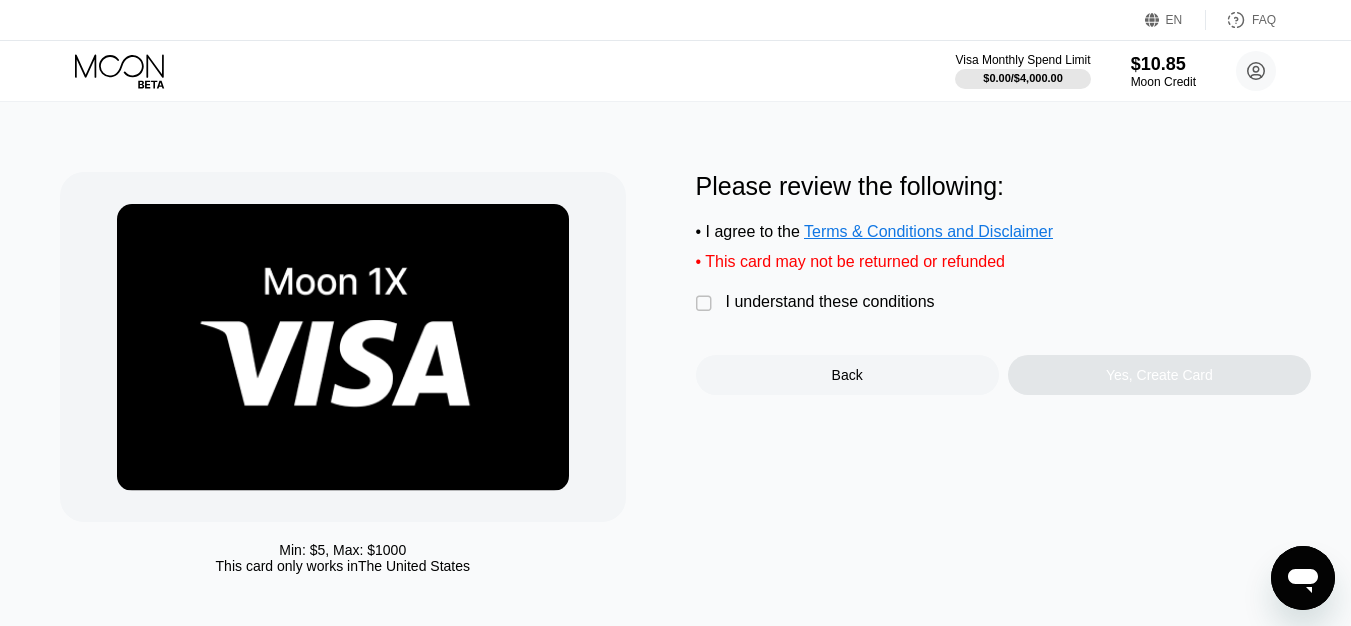 click on "I understand these conditions" at bounding box center (830, 302) 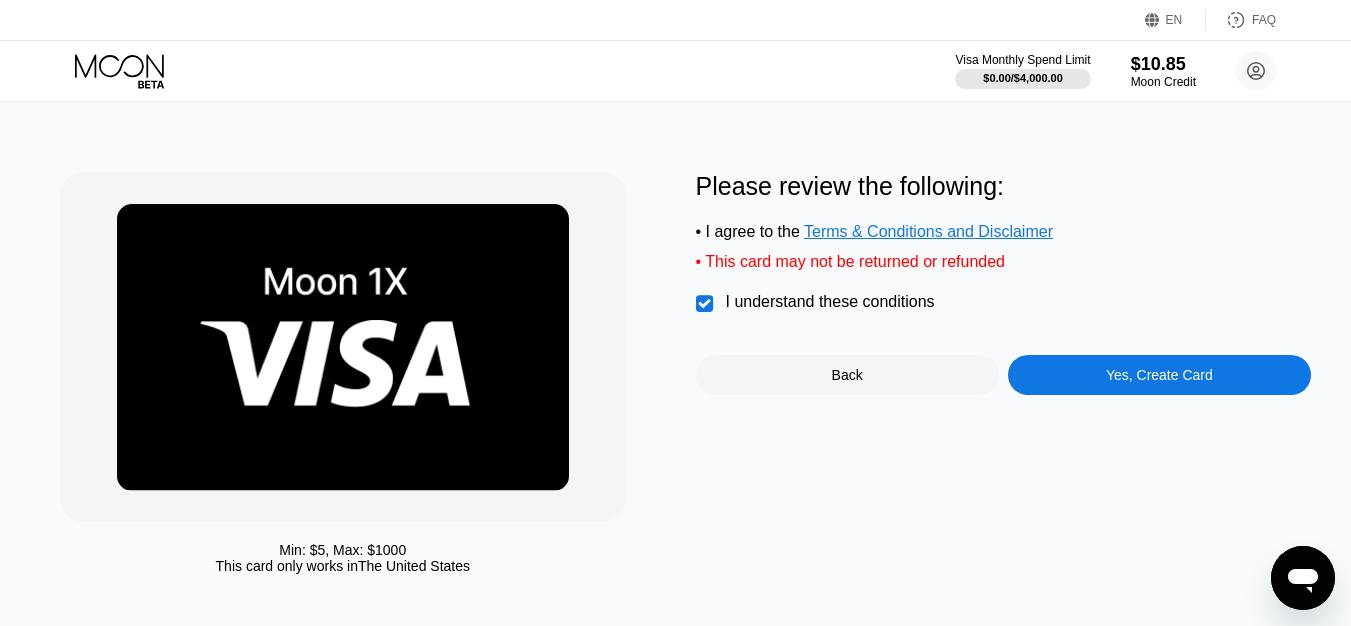 click on "Yes, Create Card" at bounding box center (1159, 375) 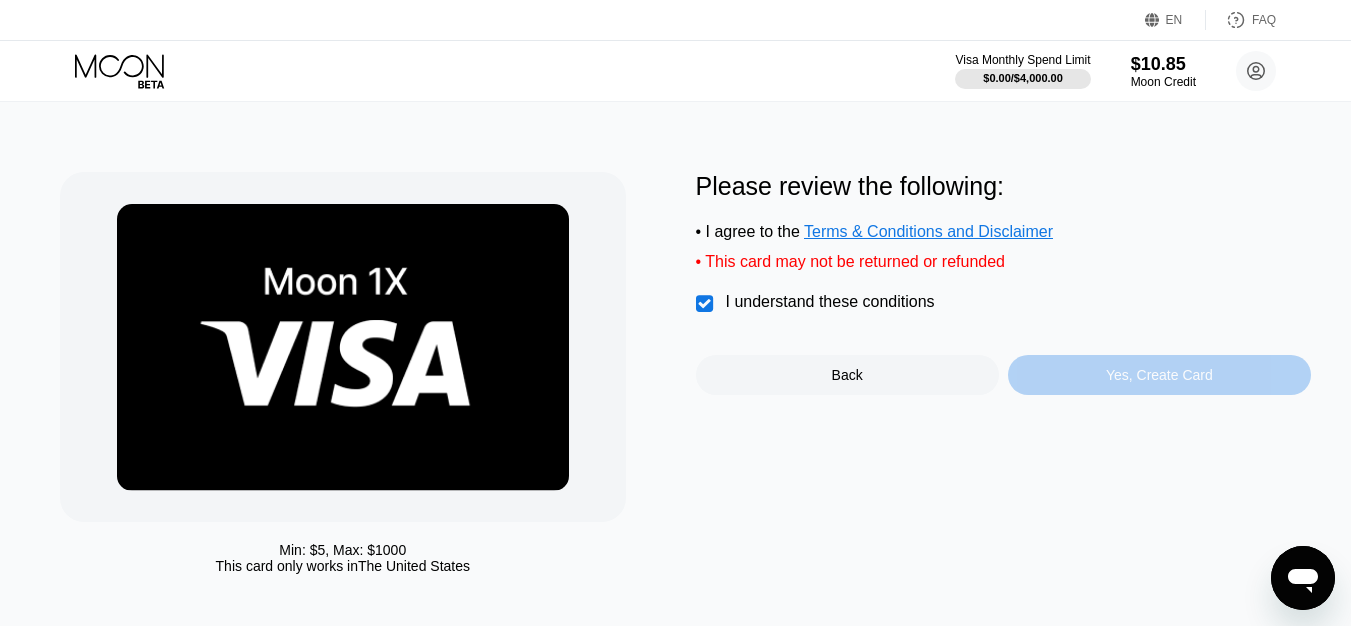 click on "Yes, Create Card" at bounding box center [1159, 375] 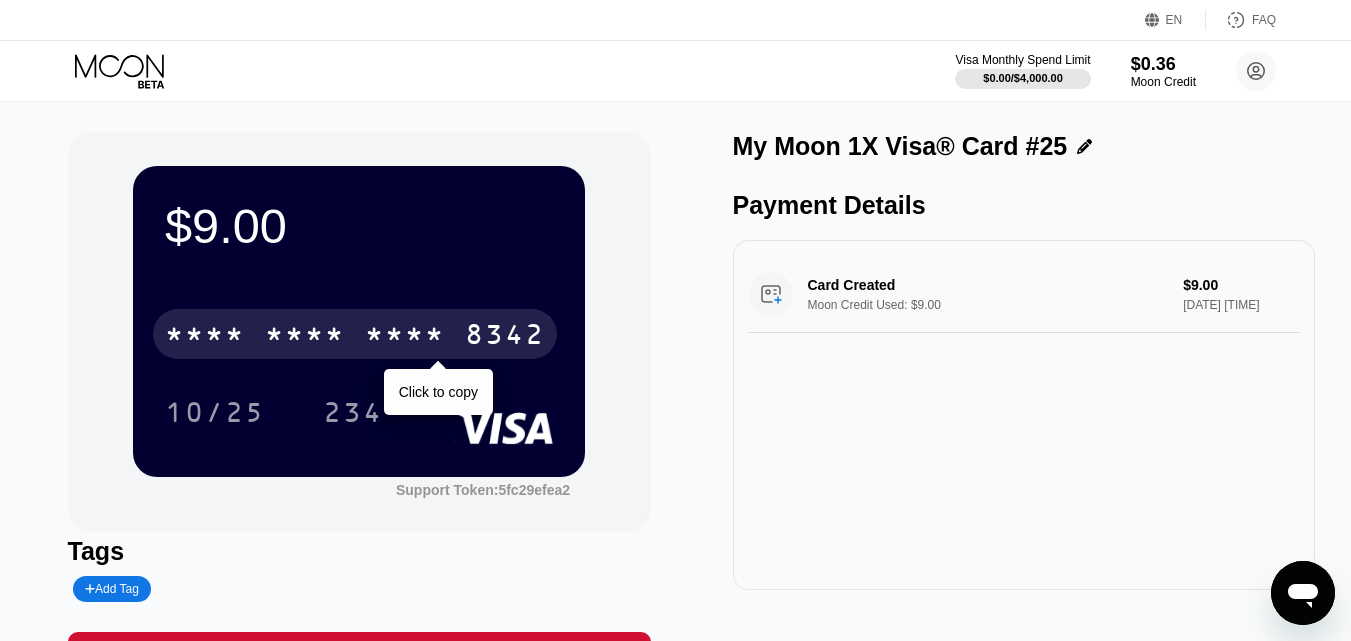 click on "* * * *" at bounding box center (405, 337) 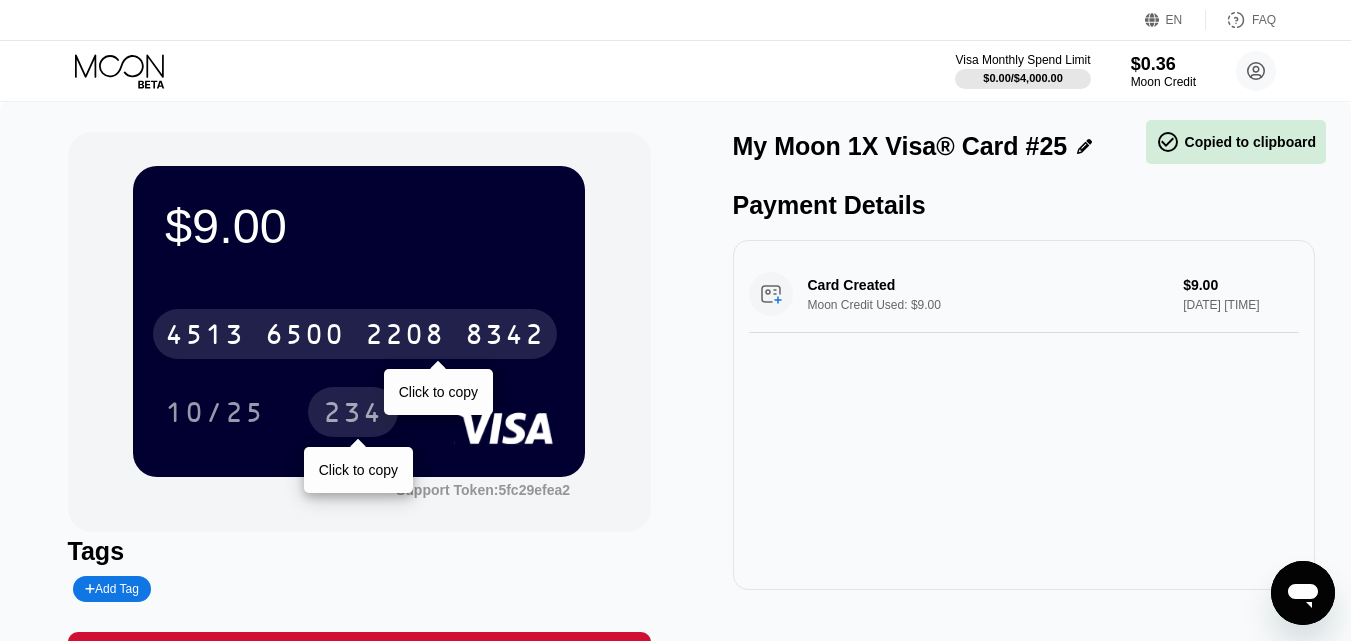 click on "234" at bounding box center (353, 412) 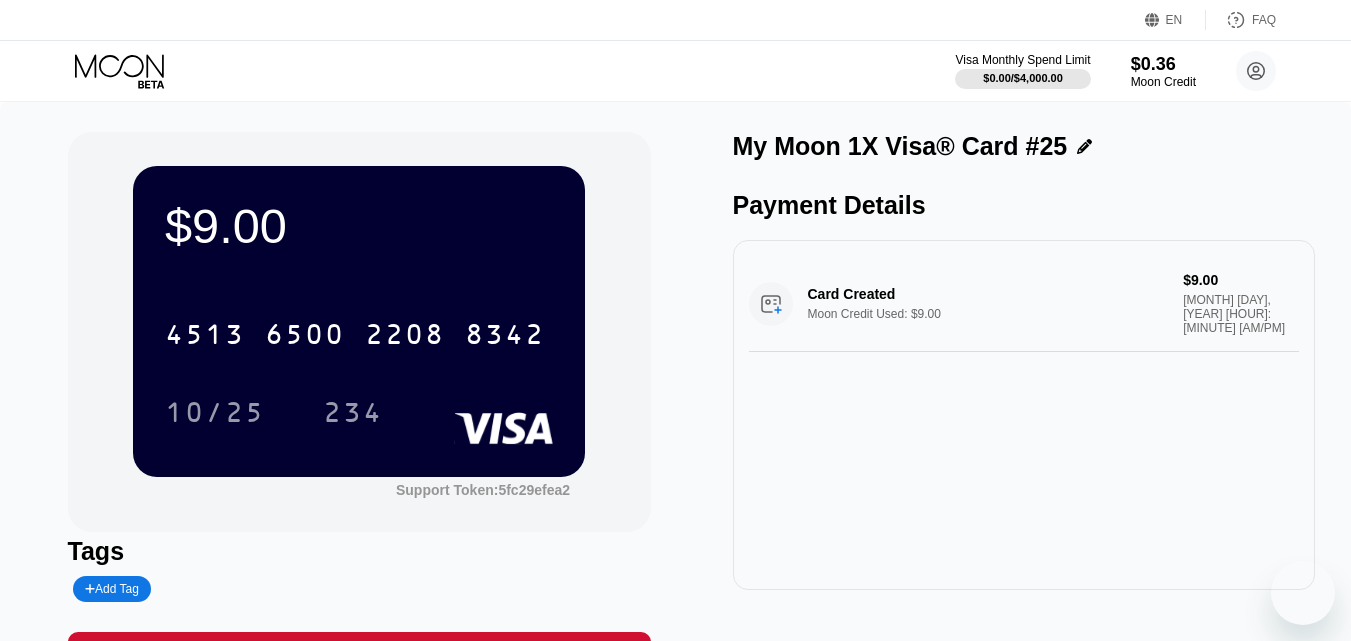 scroll, scrollTop: 45, scrollLeft: 0, axis: vertical 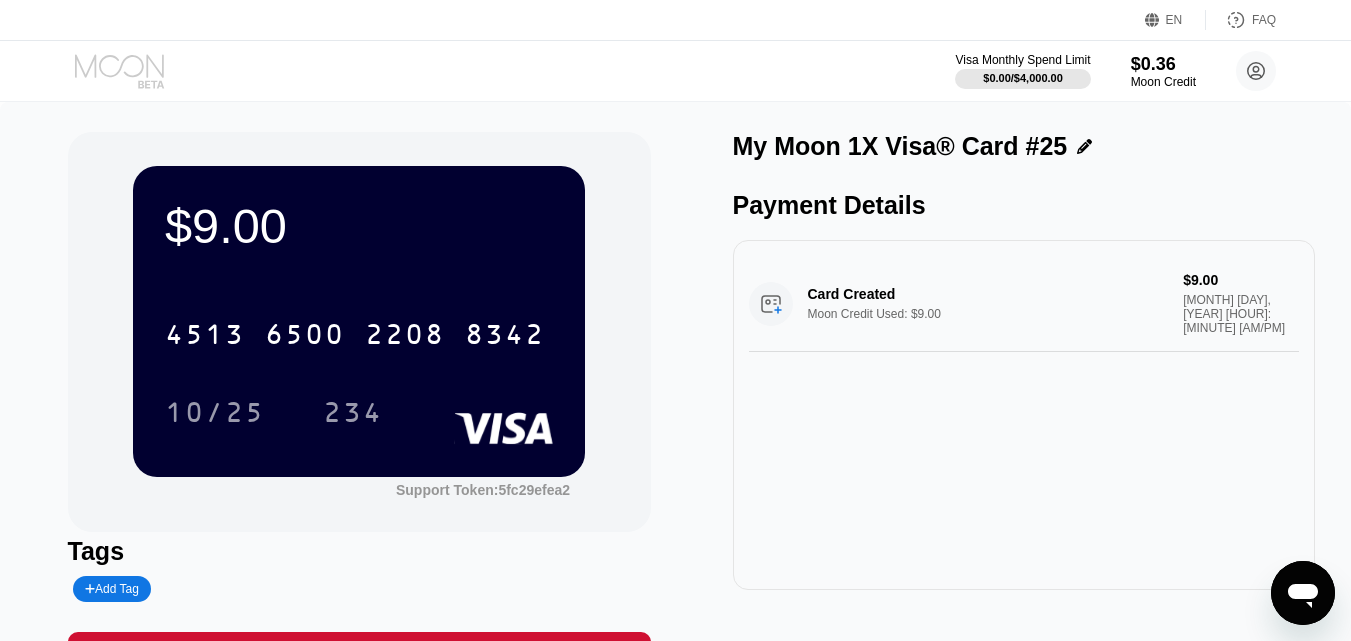 click 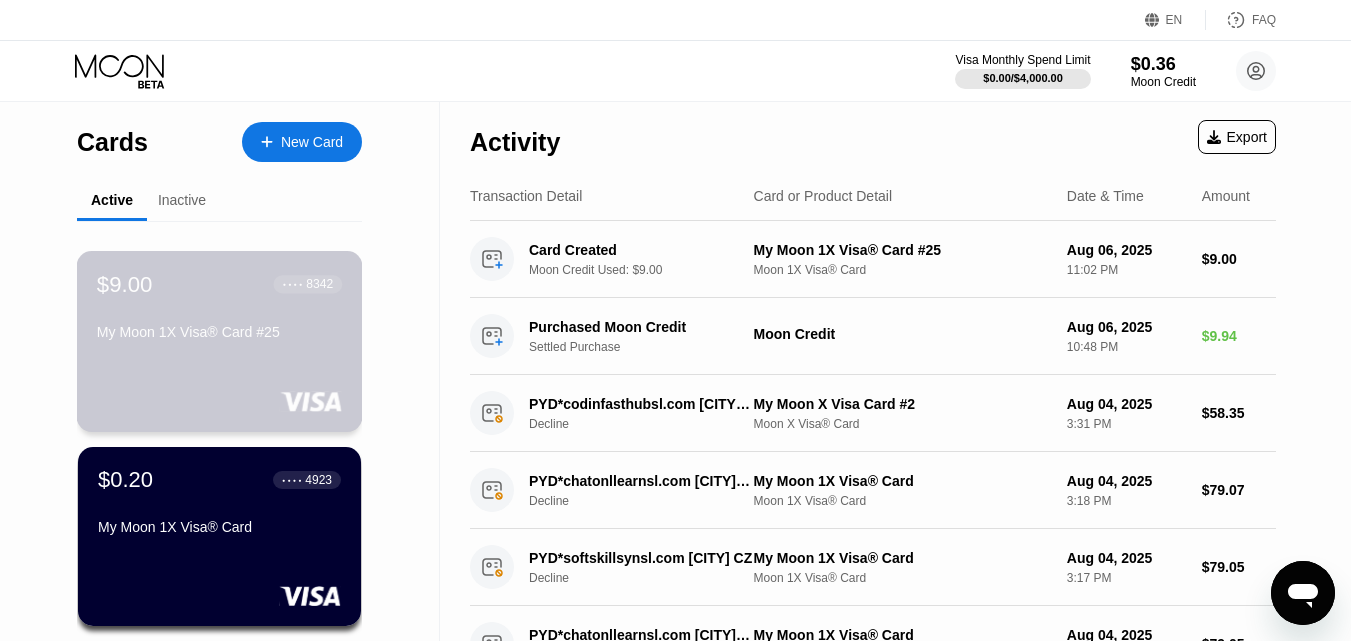 click on "My Moon 1X Visa® Card #25" at bounding box center [219, 332] 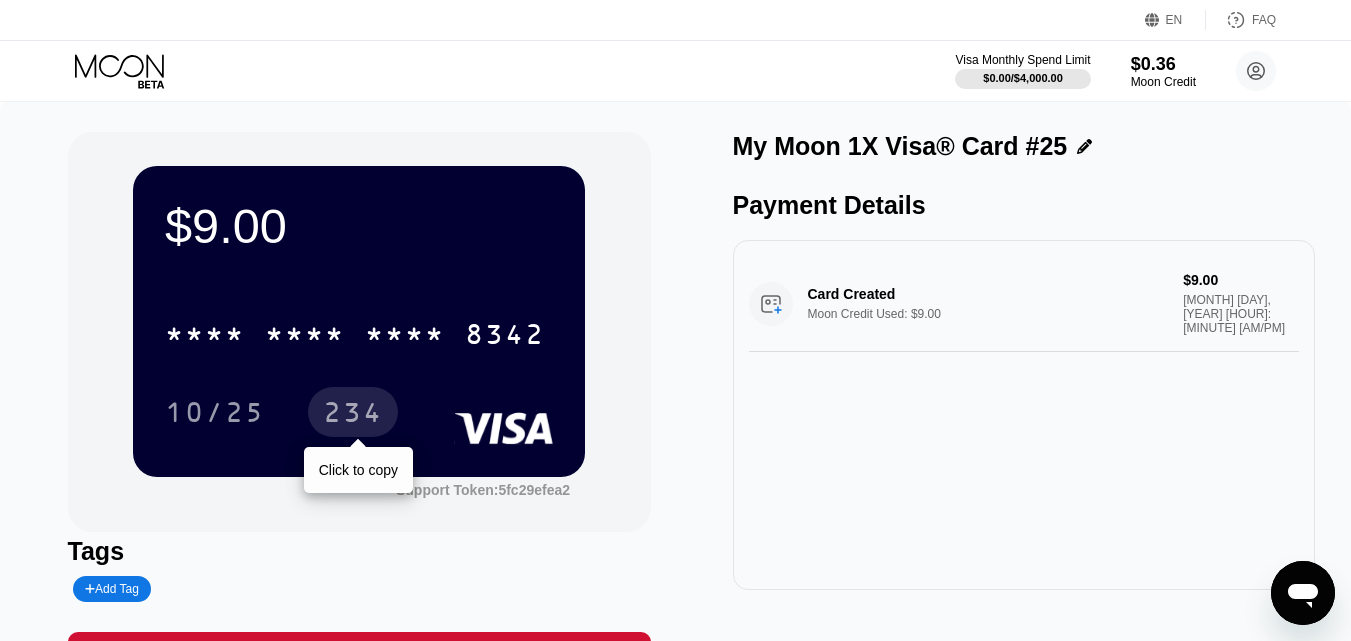 click on "234" at bounding box center (353, 412) 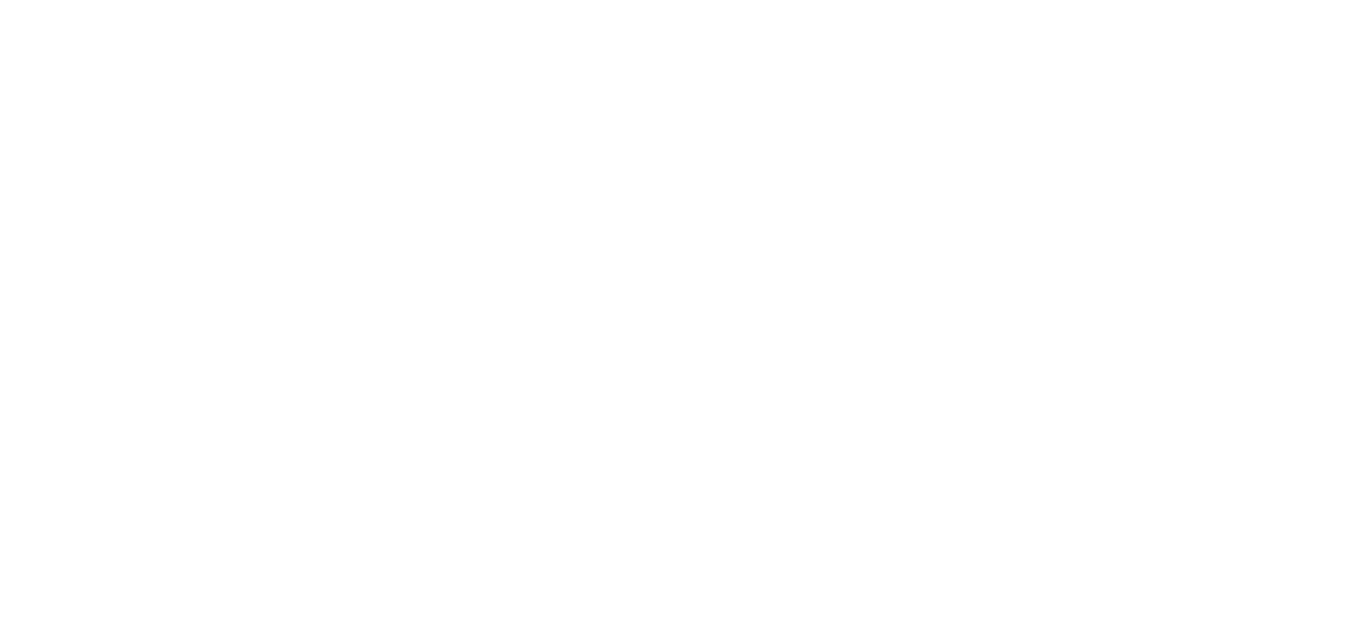 scroll, scrollTop: 0, scrollLeft: 0, axis: both 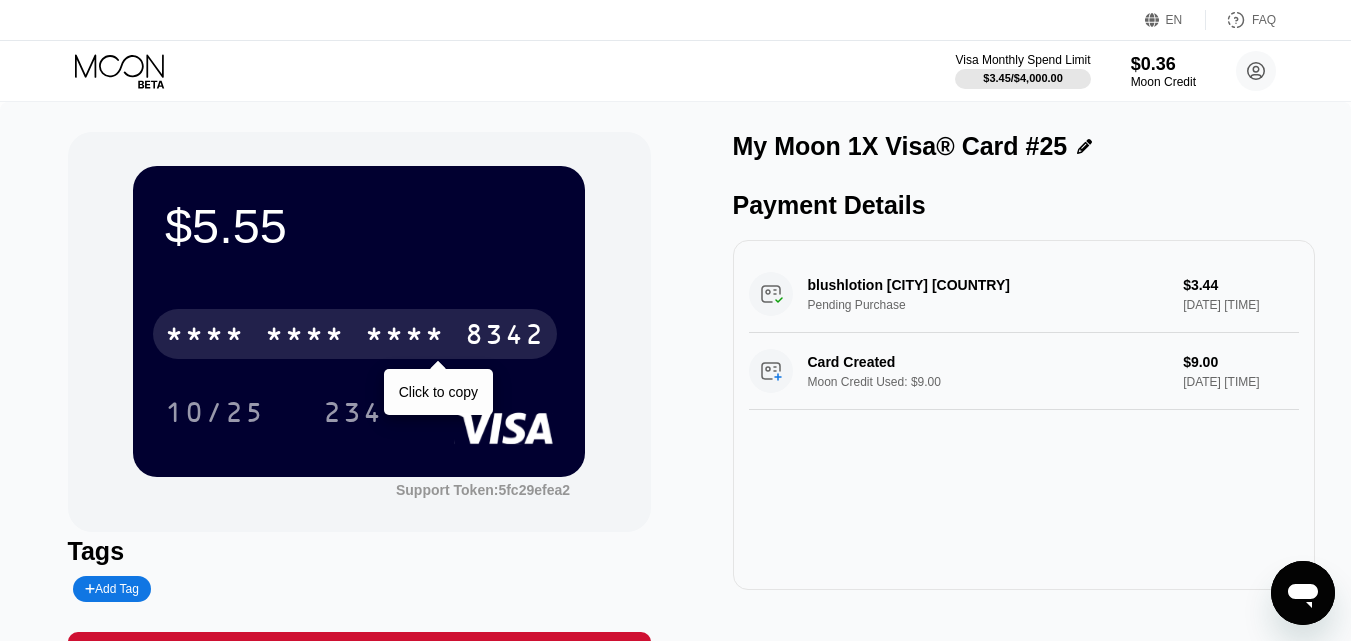 click on "* * * *" at bounding box center [405, 337] 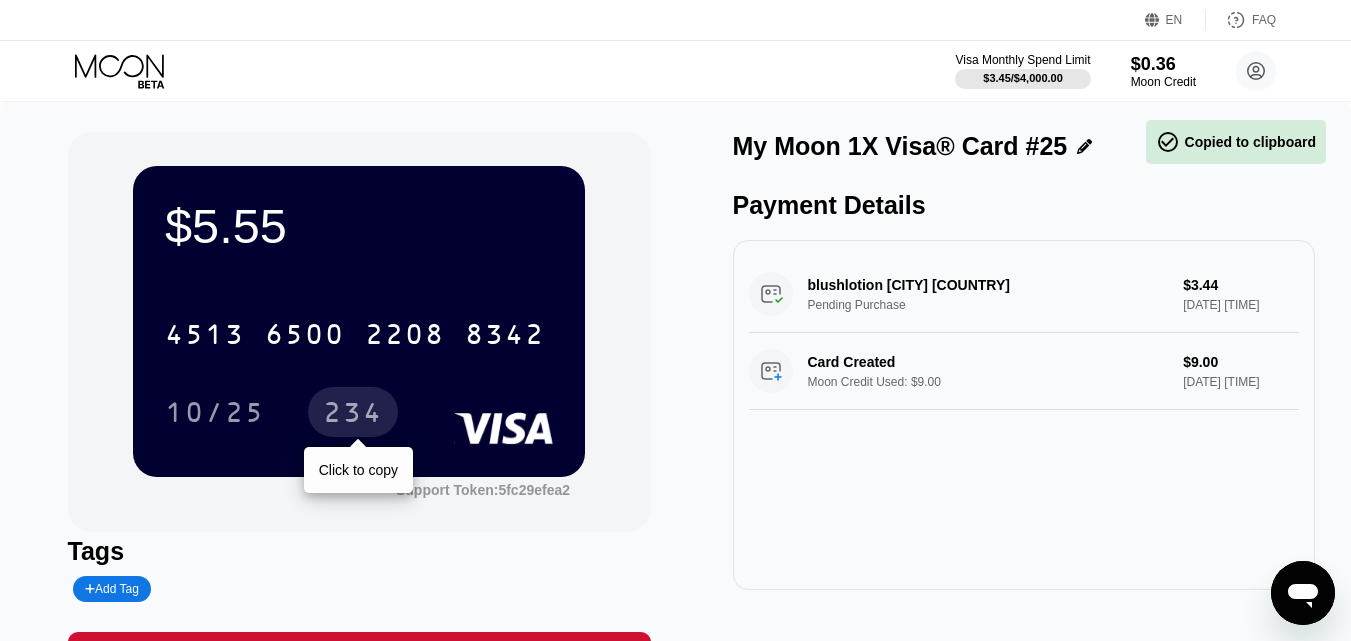 click on "234" at bounding box center (353, 415) 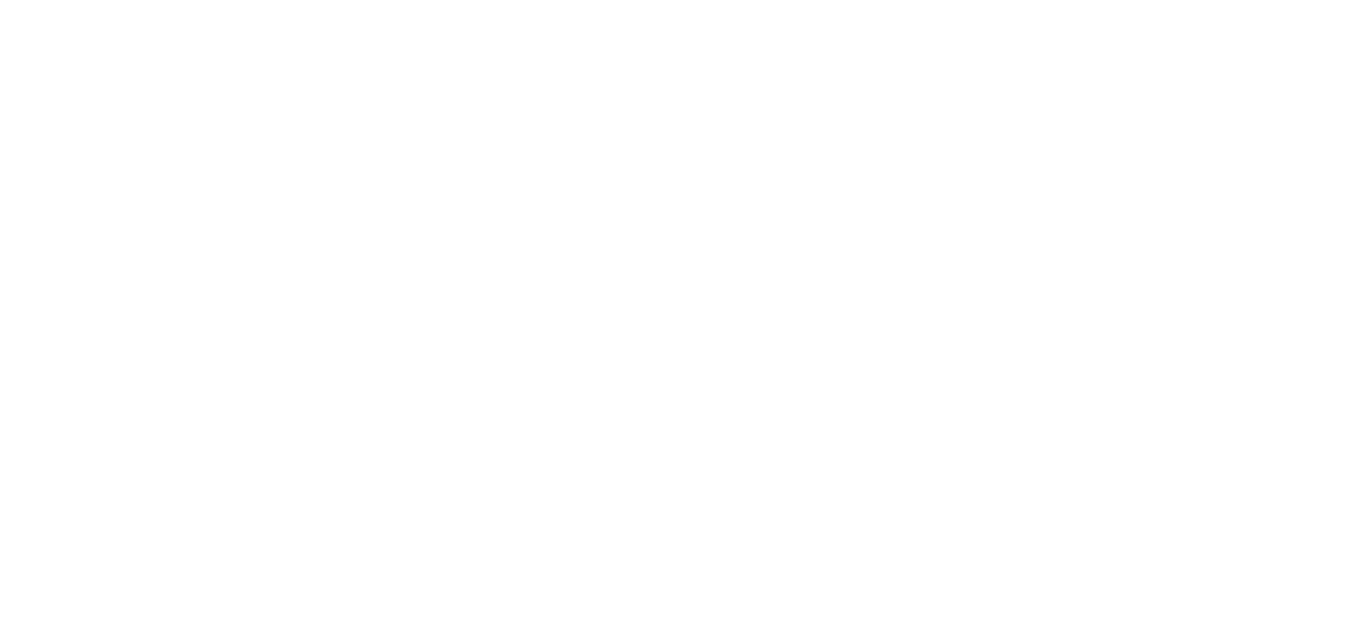scroll, scrollTop: 0, scrollLeft: 0, axis: both 